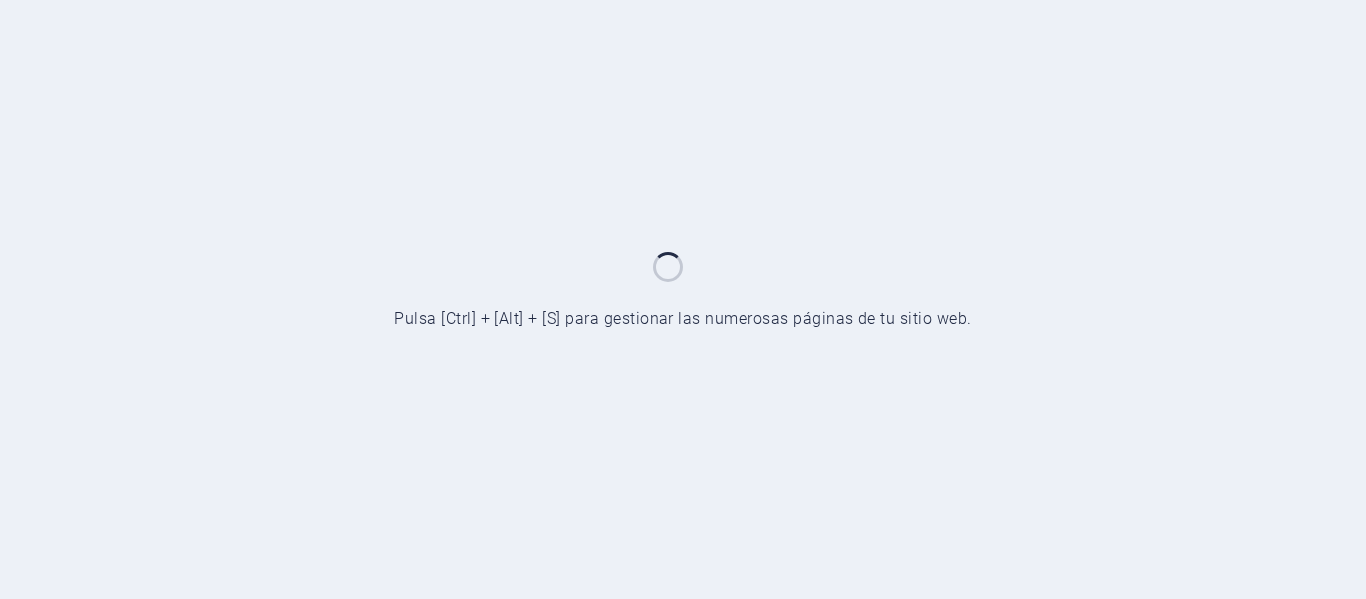 scroll, scrollTop: 0, scrollLeft: 0, axis: both 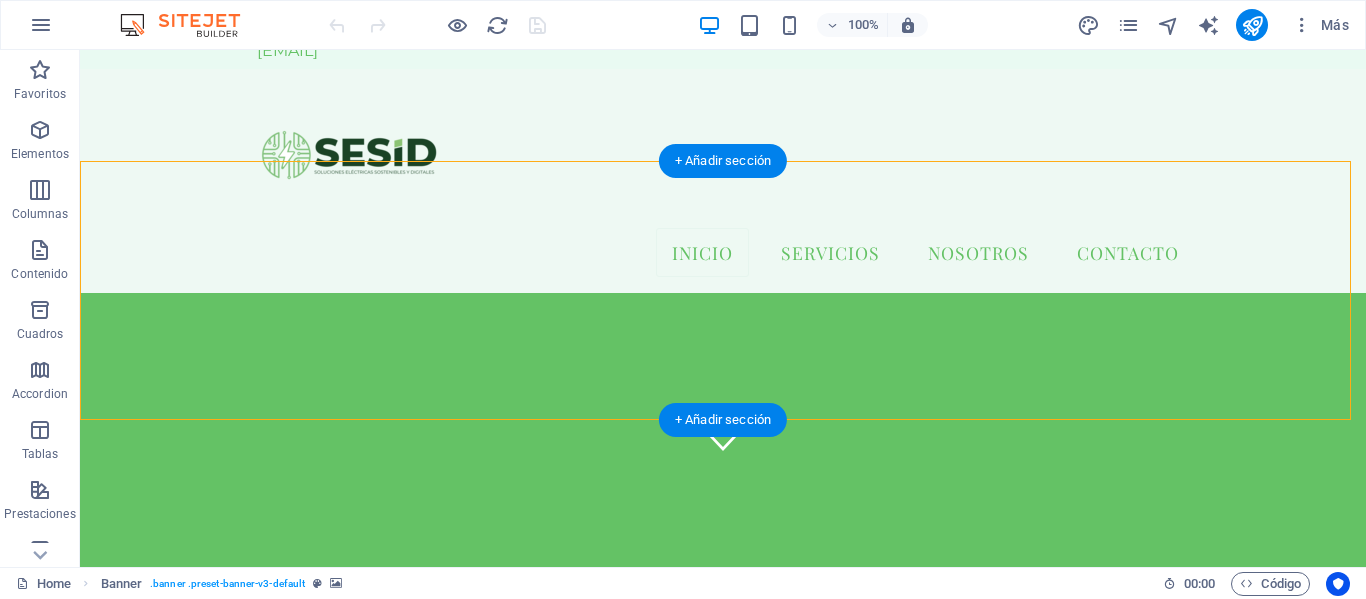 drag, startPoint x: 698, startPoint y: 313, endPoint x: 708, endPoint y: 360, distance: 48.052055 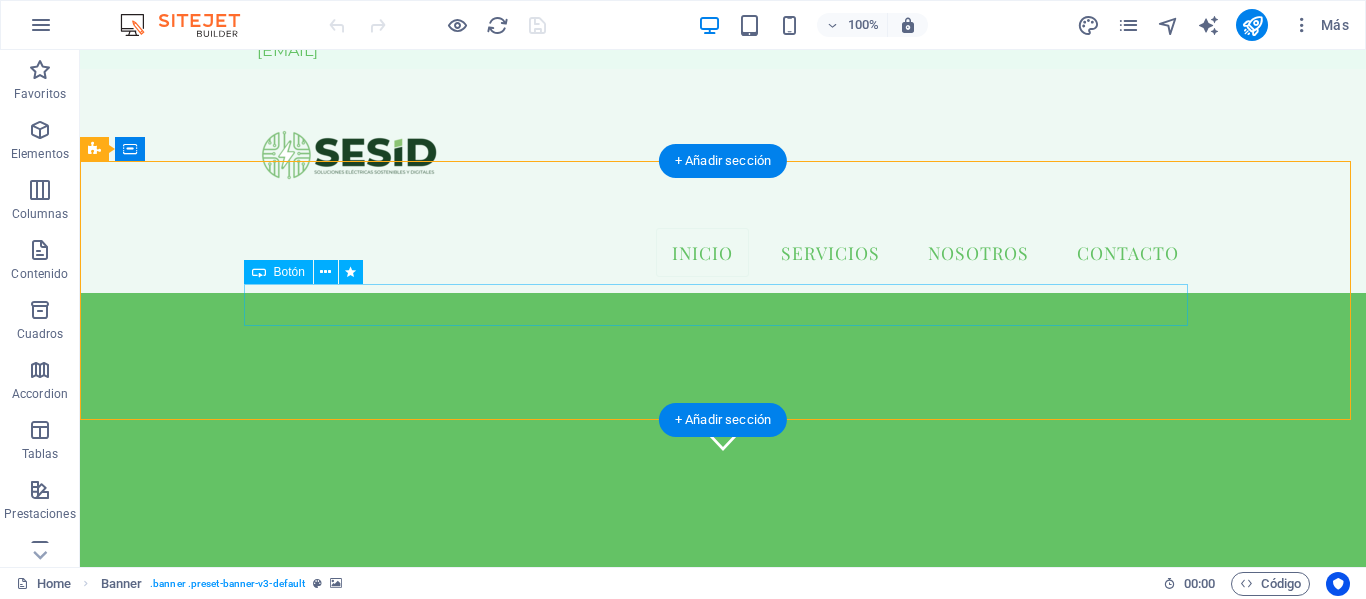 click on "Mas Info" at bounding box center (723, 831) 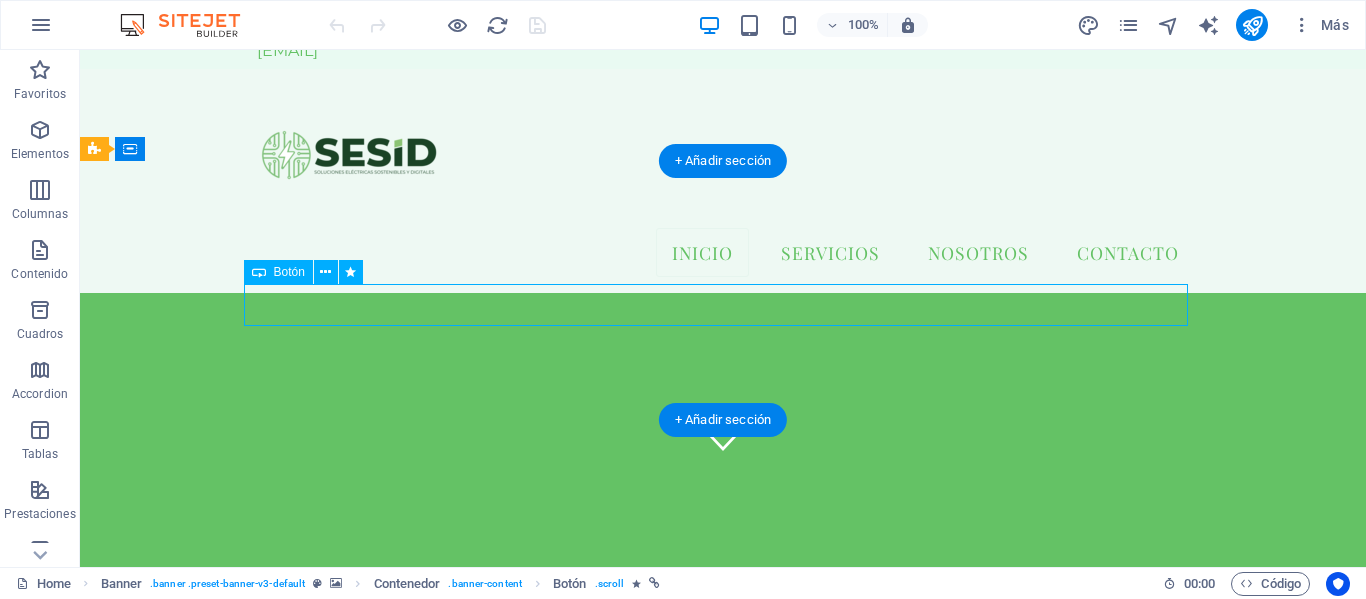 click on "Mas Info" at bounding box center [723, 831] 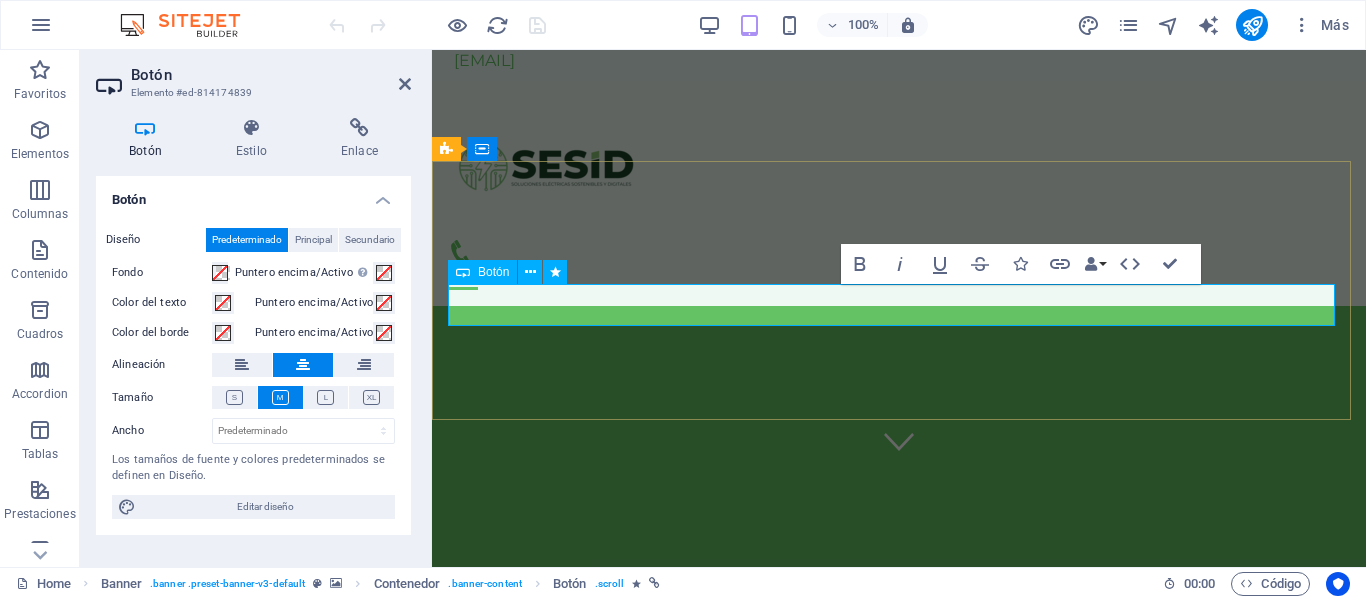 scroll, scrollTop: 104, scrollLeft: 0, axis: vertical 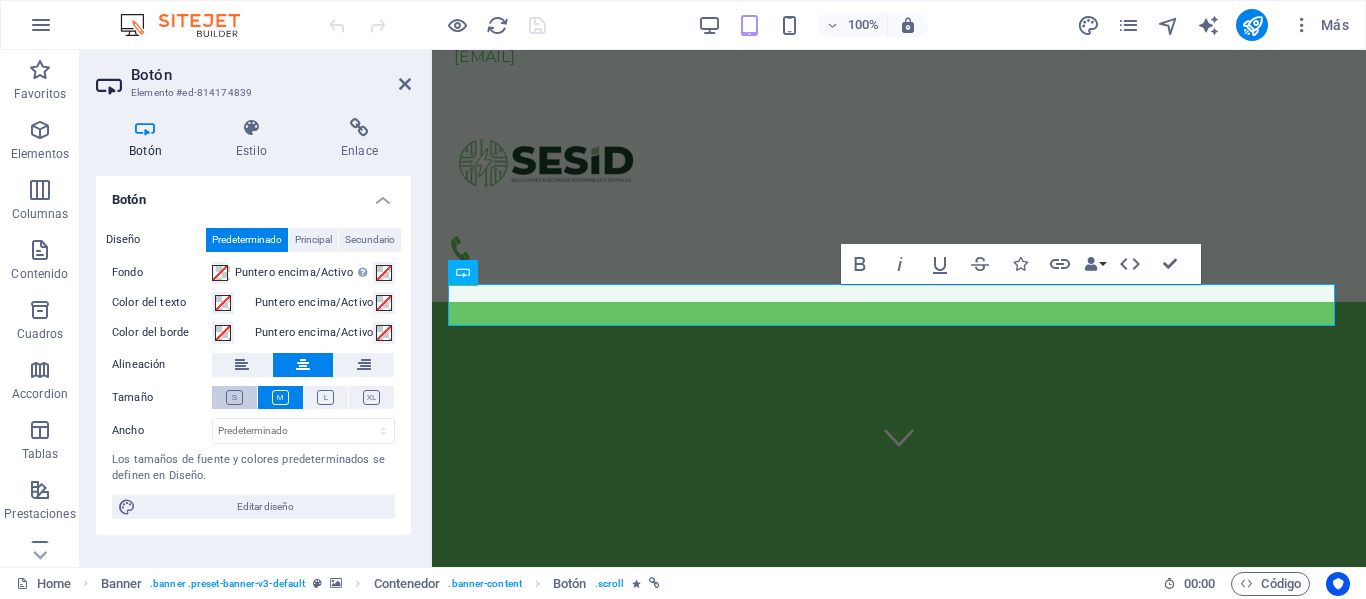 click at bounding box center [234, 397] 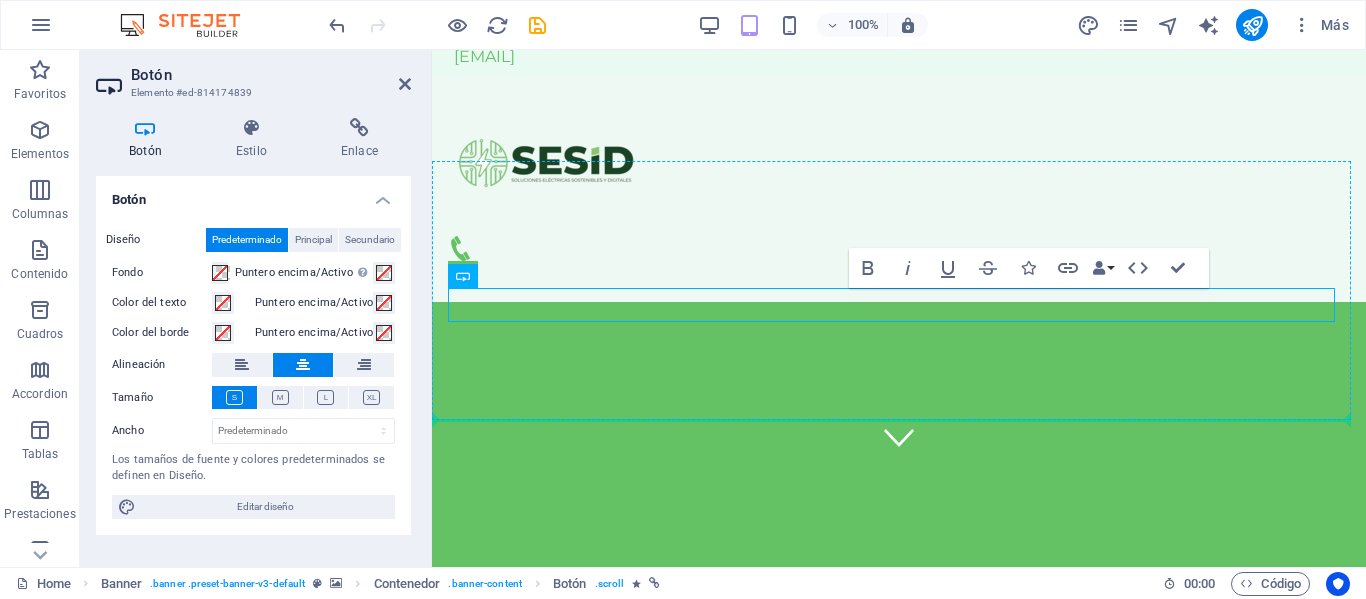 drag, startPoint x: 887, startPoint y: 324, endPoint x: 471, endPoint y: 348, distance: 416.69174 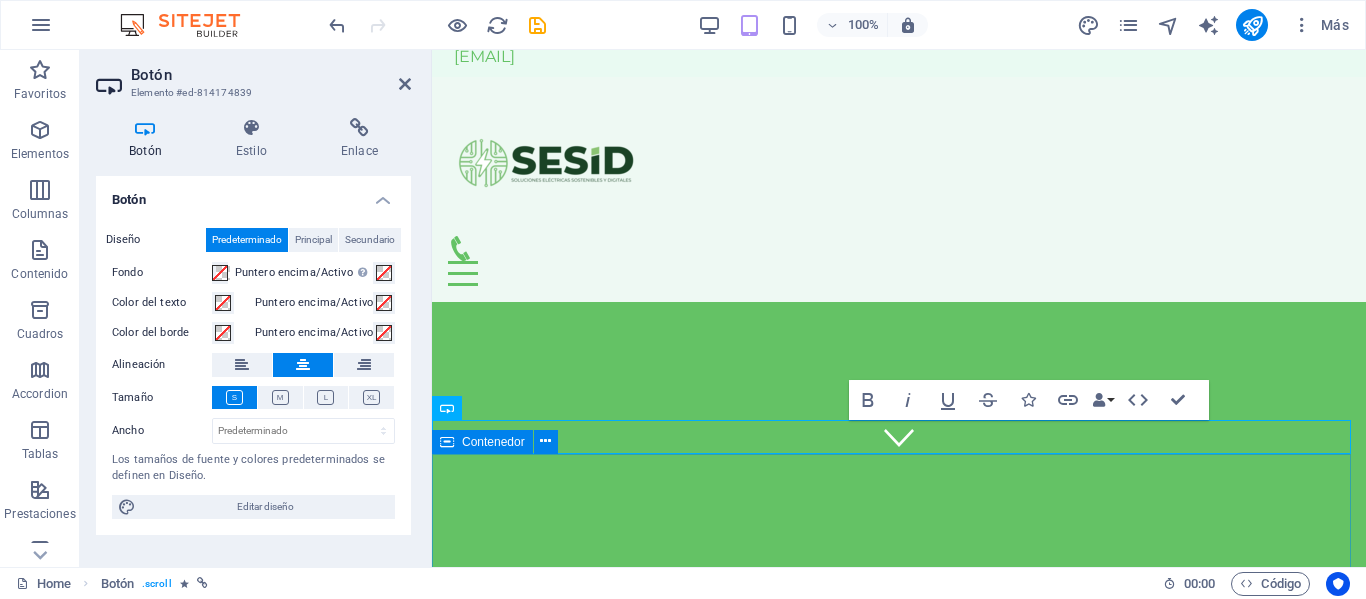 click on "NUESTROs SERVICIOS RESPALDO  DE ENERGIA CLIMATIZACION INDUSTRIAL SISTEMAS CONTRA INCENDIOS  SOLUCIONES MODULARES SERVICIOS ESPECIALIZADOS" at bounding box center [899, 1211] 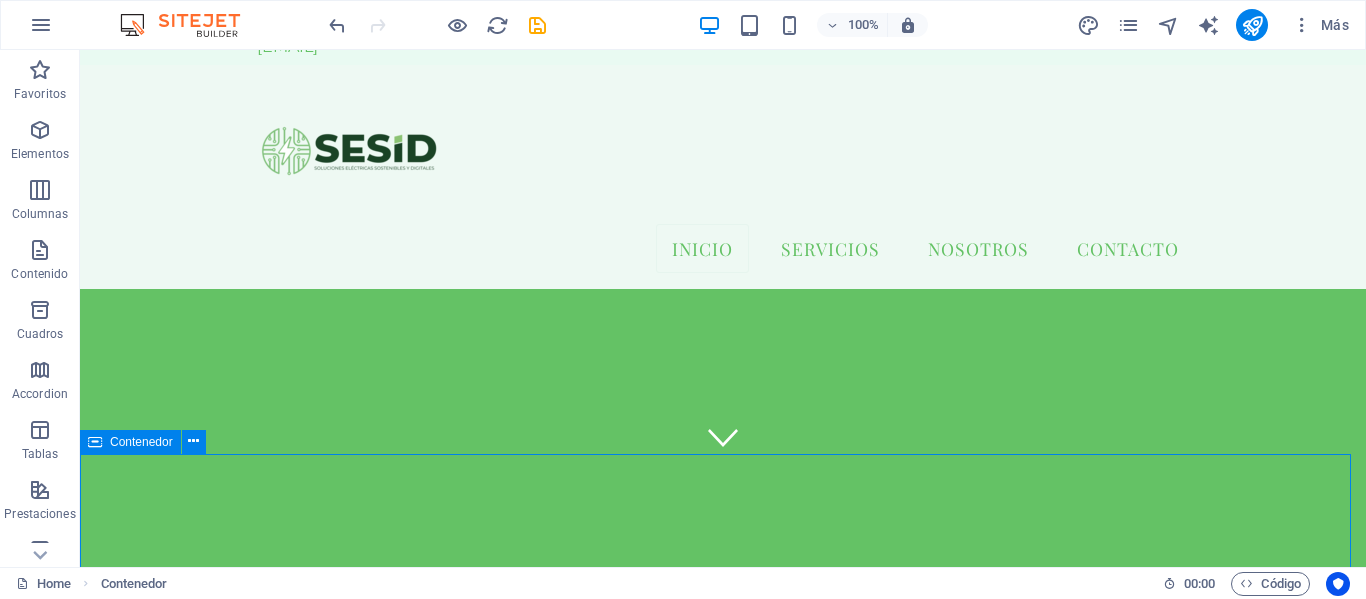 scroll, scrollTop: 100, scrollLeft: 0, axis: vertical 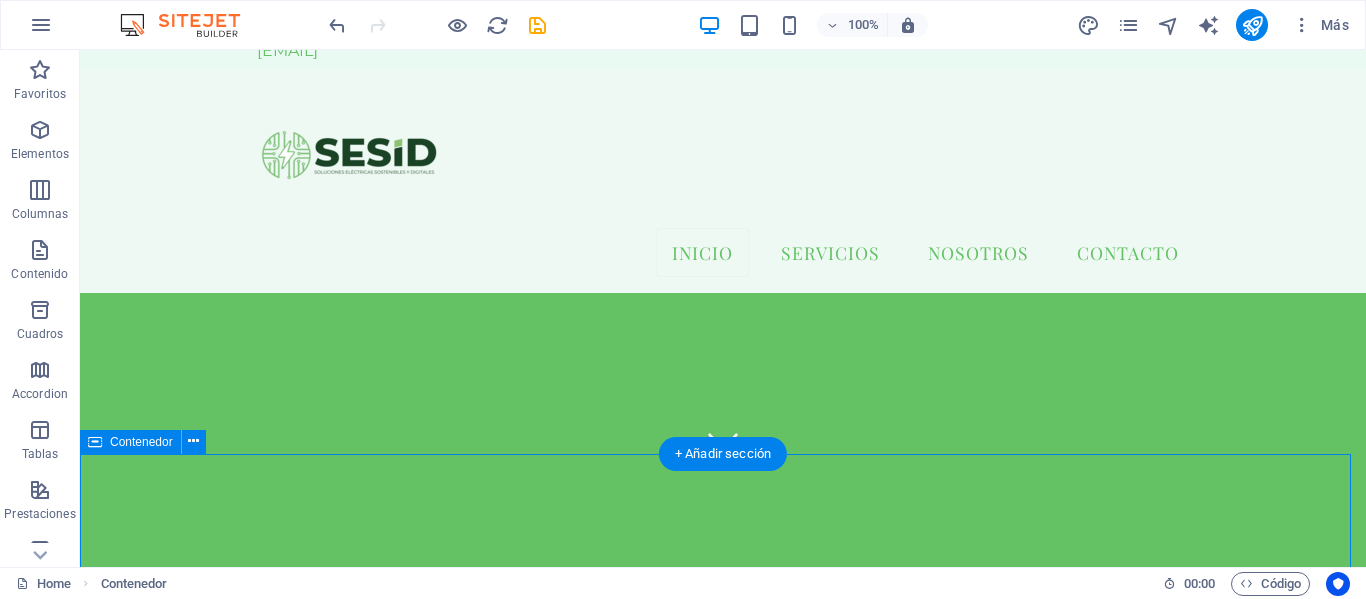 click on "NUESTROs SERVICIOS RESPALDO  DE ENERGIA CLIMATIZACION INDUSTRIAL SISTEMAS CONTRA INCENDIOS  SOLUCIONES MODULARES SERVICIOS ESPECIALIZADOS" at bounding box center [723, 1219] 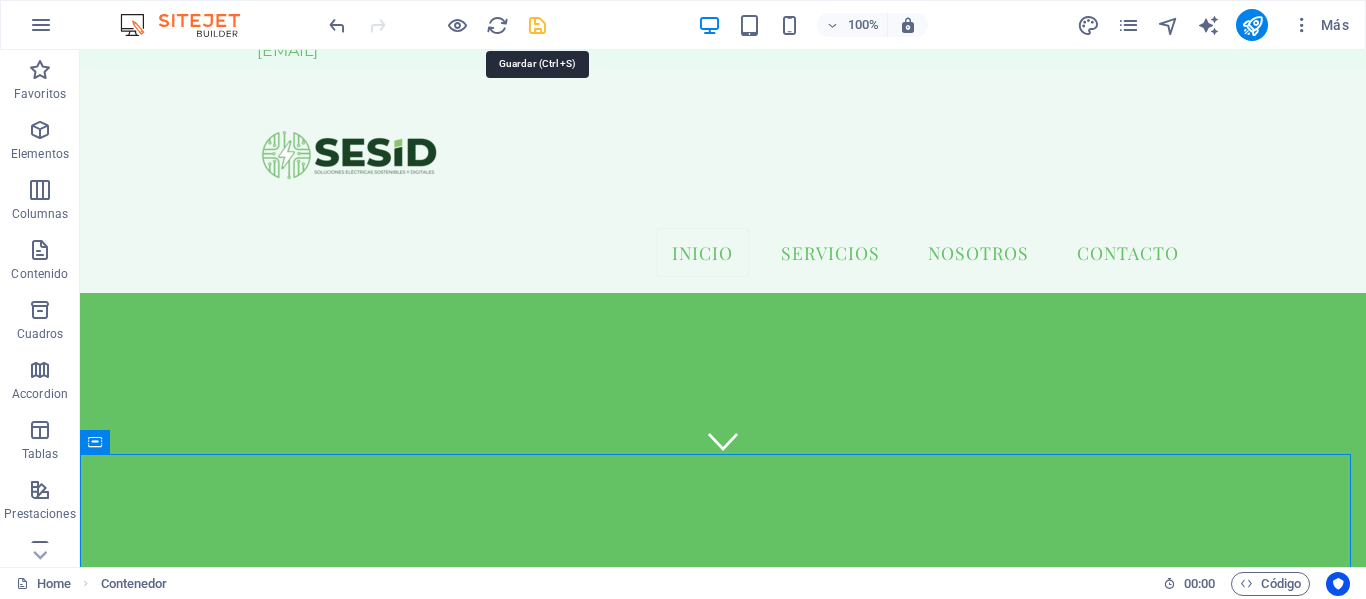 click at bounding box center (537, 25) 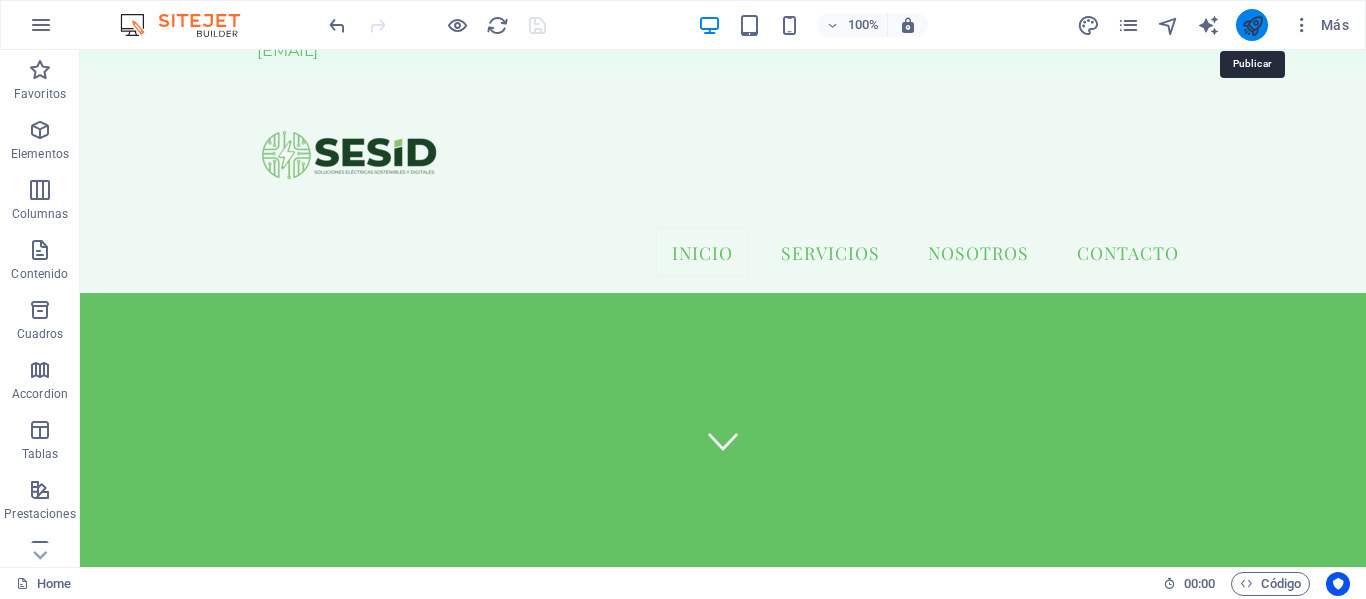 click at bounding box center [1252, 25] 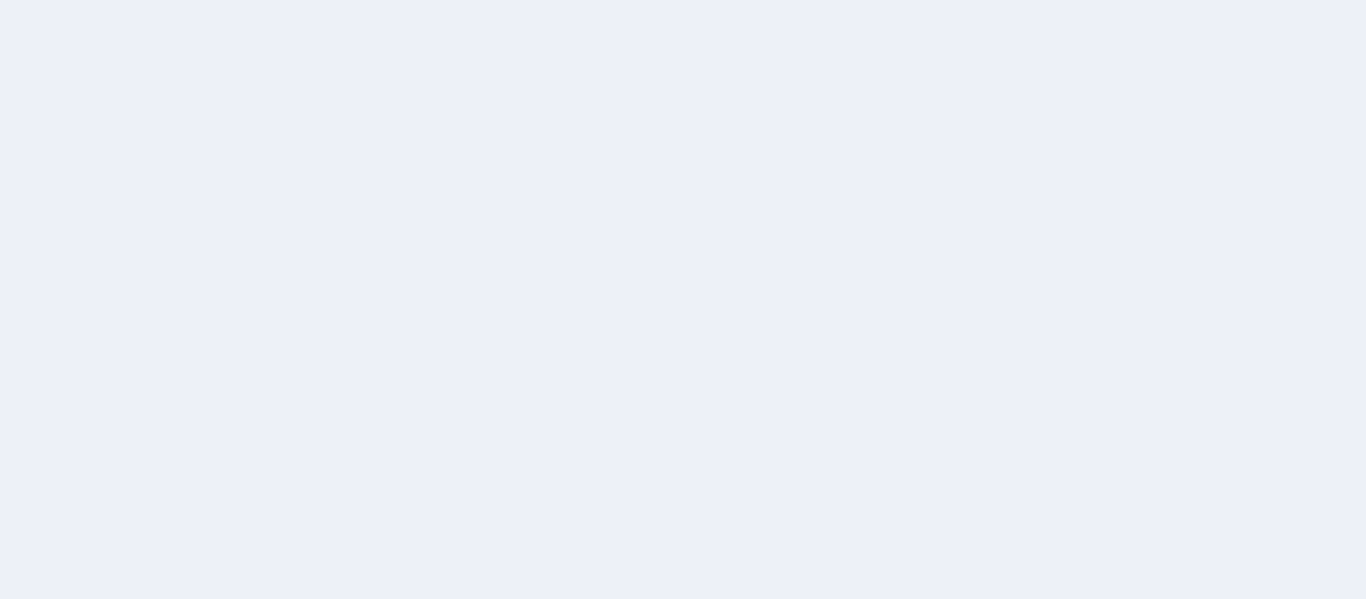 scroll, scrollTop: 0, scrollLeft: 0, axis: both 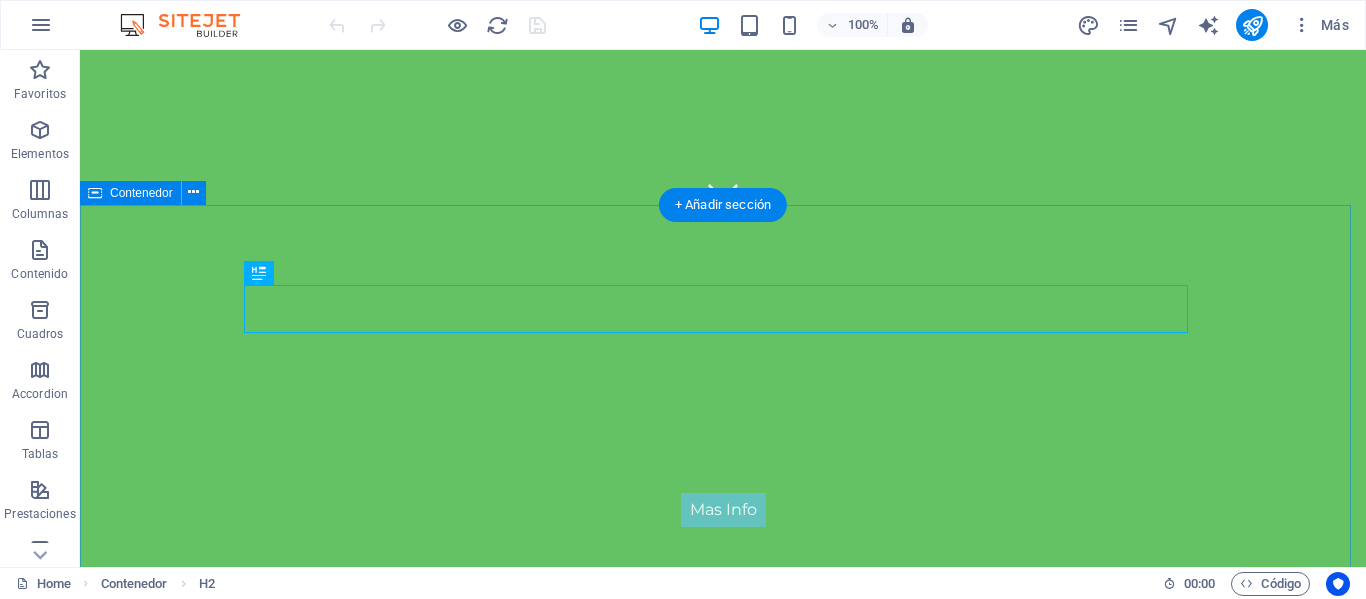 click on "NUESTROs SERVICIOS RESPALDO  DE ENERGIA CLIMATIZACION INDUSTRIAL SISTEMAS CONTRA INCENDIOS  SOLUCIONES MODULARES SERVICIOS ESPECIALIZADOS" at bounding box center [723, 970] 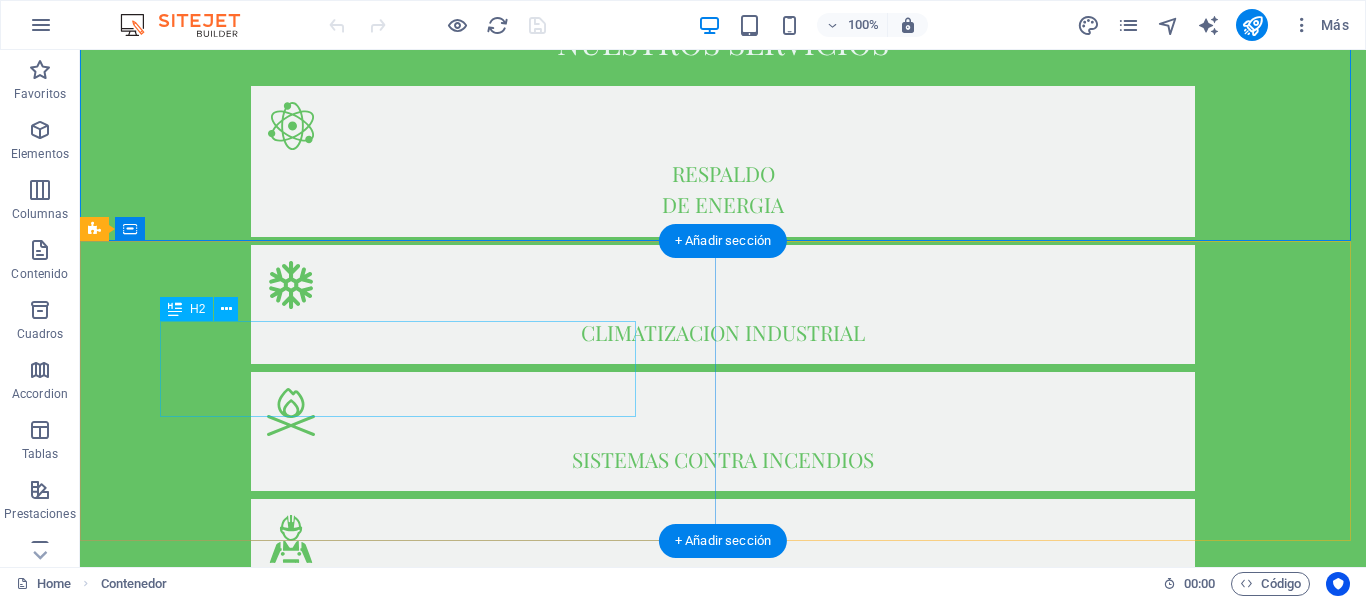 scroll, scrollTop: 949, scrollLeft: 0, axis: vertical 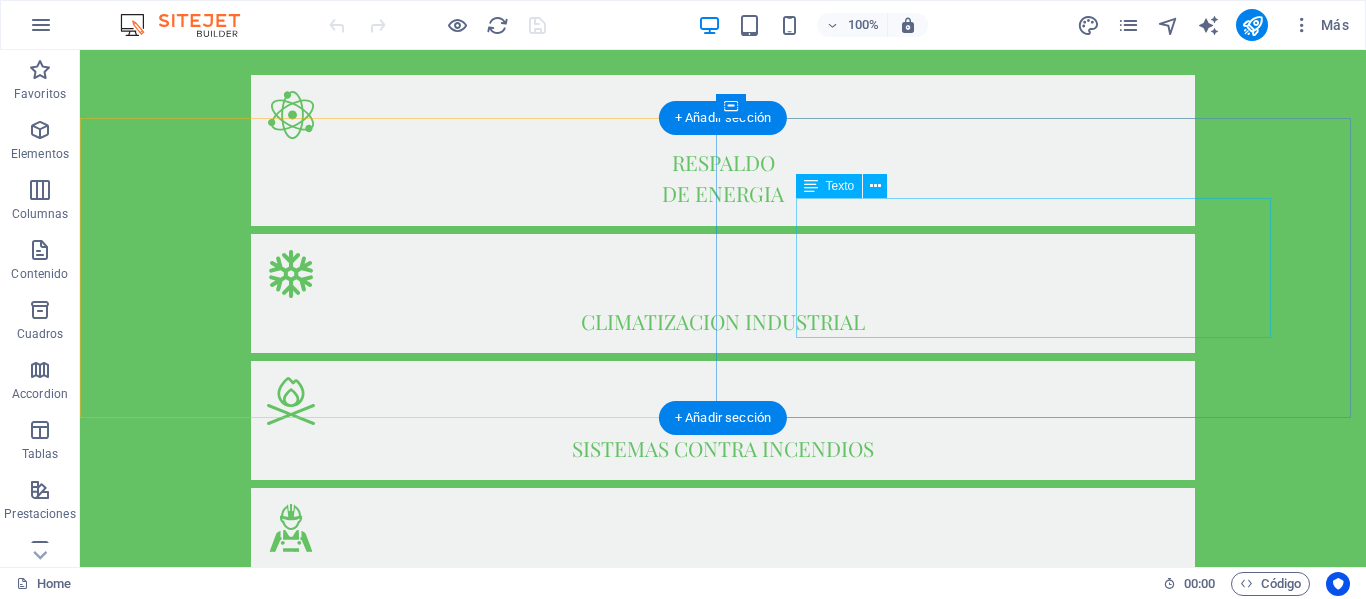 click on "brindamos seguridad operativa y continuidad en infraestructura critica para sectores industriales, energéticos y mineros. en SESID SAC desarrollamos soluciones integrales que protegen sistemas críticos mediante tecnología conectada y análisis predictivo. nuestra propuesta 360 garantiza eficiencia , sostenibilidad y seguridad" at bounding box center [723, 1619] 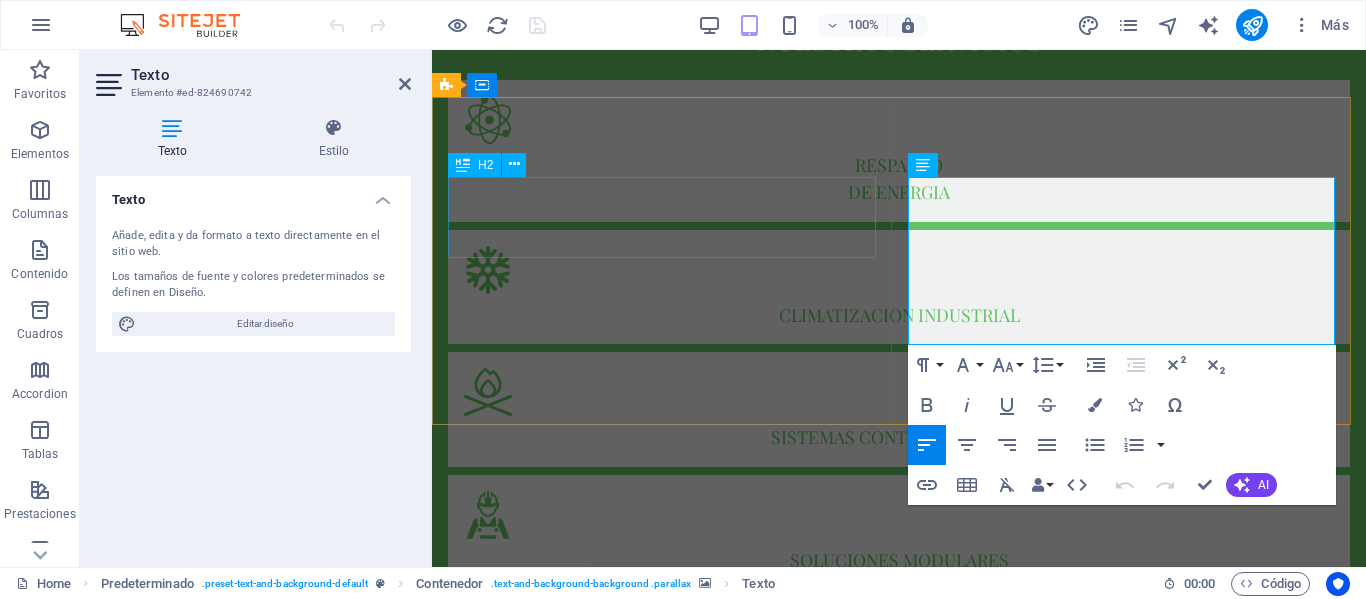 scroll, scrollTop: 953, scrollLeft: 0, axis: vertical 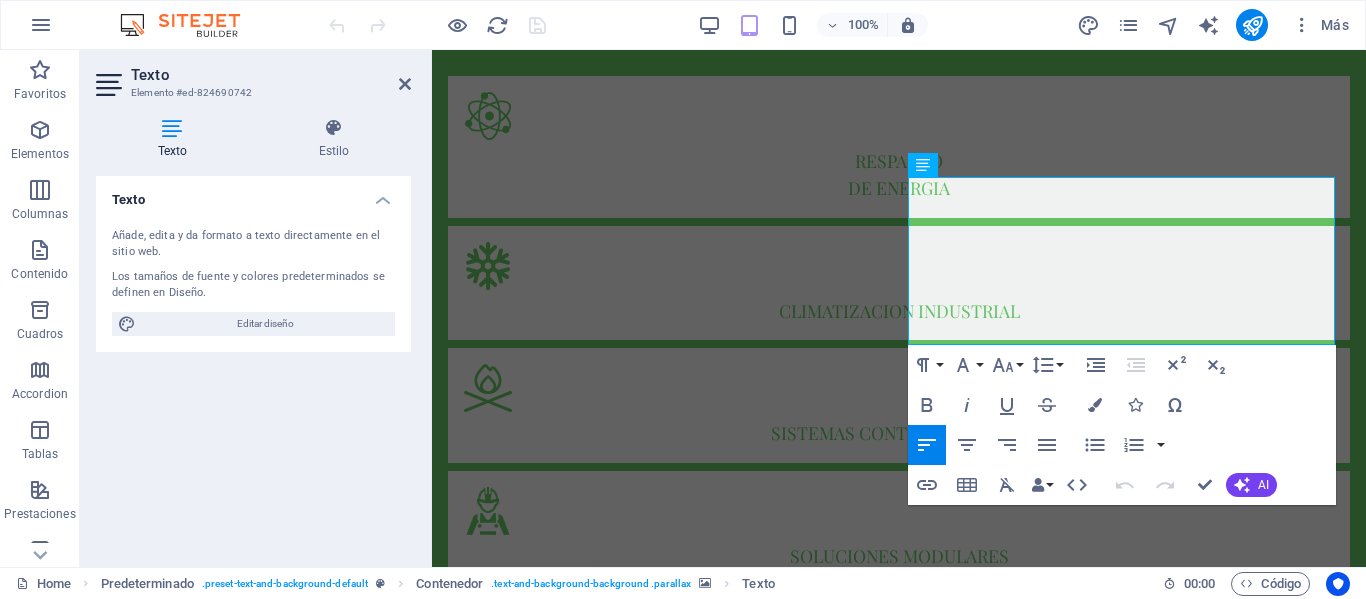 drag, startPoint x: 911, startPoint y: 190, endPoint x: 1627, endPoint y: 396, distance: 745.045 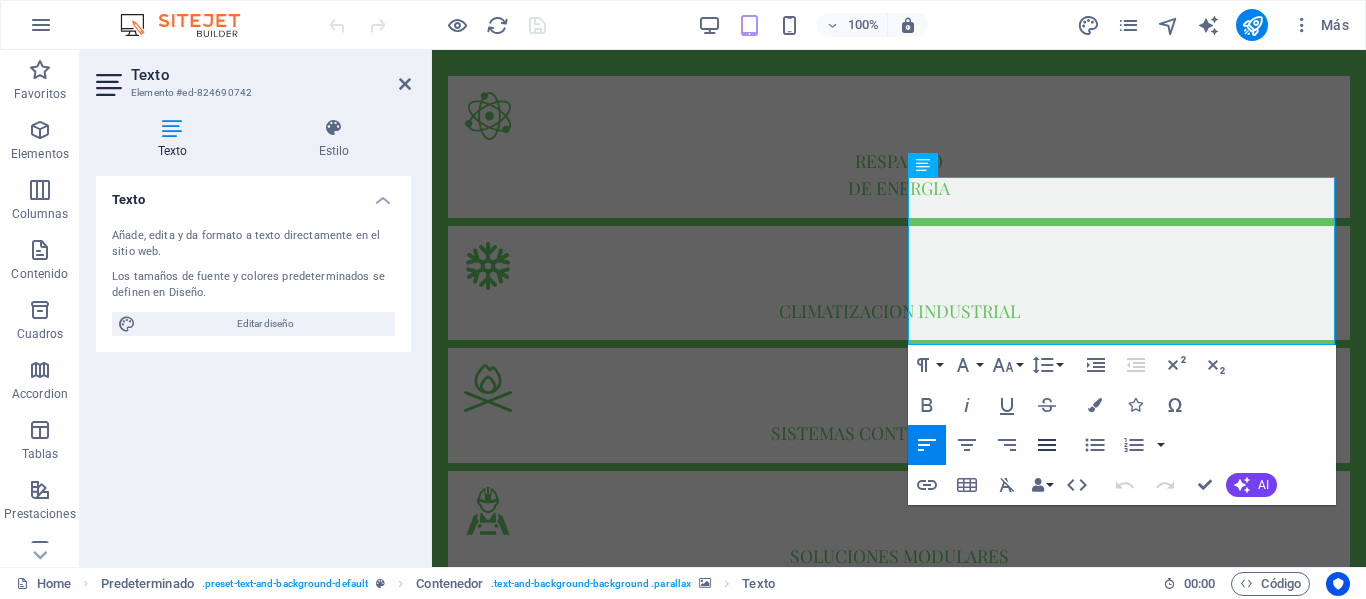 click 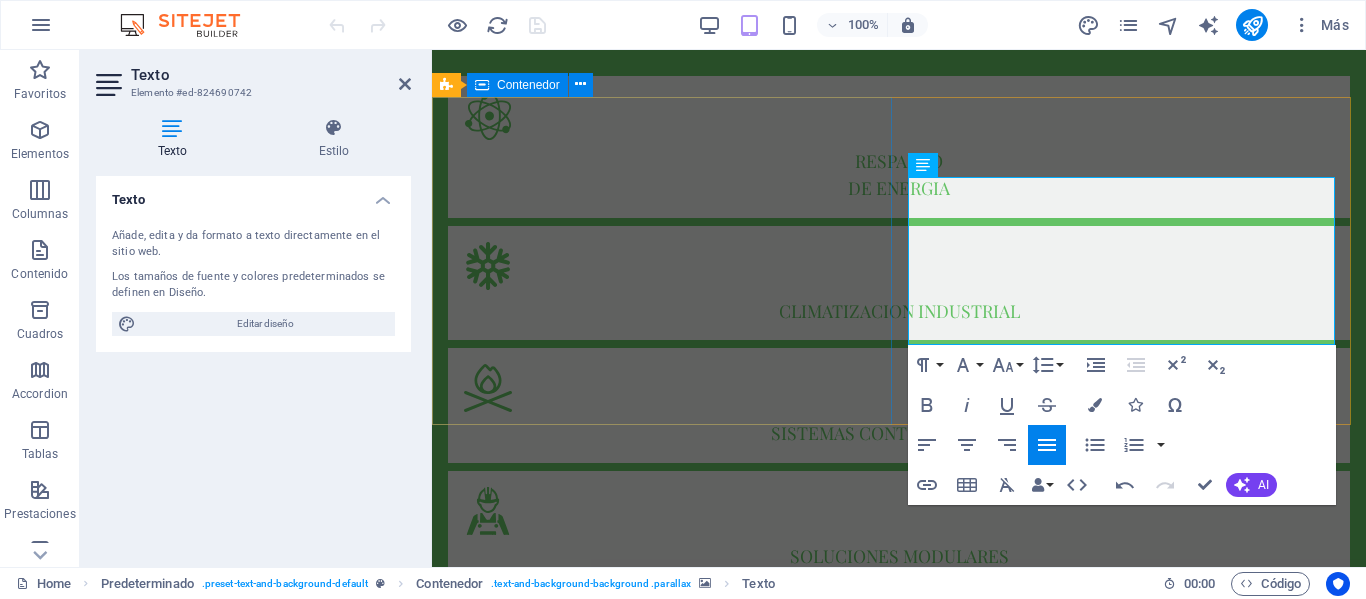 click on "Confiabilidad energetica para entornos criticos" at bounding box center [899, 898] 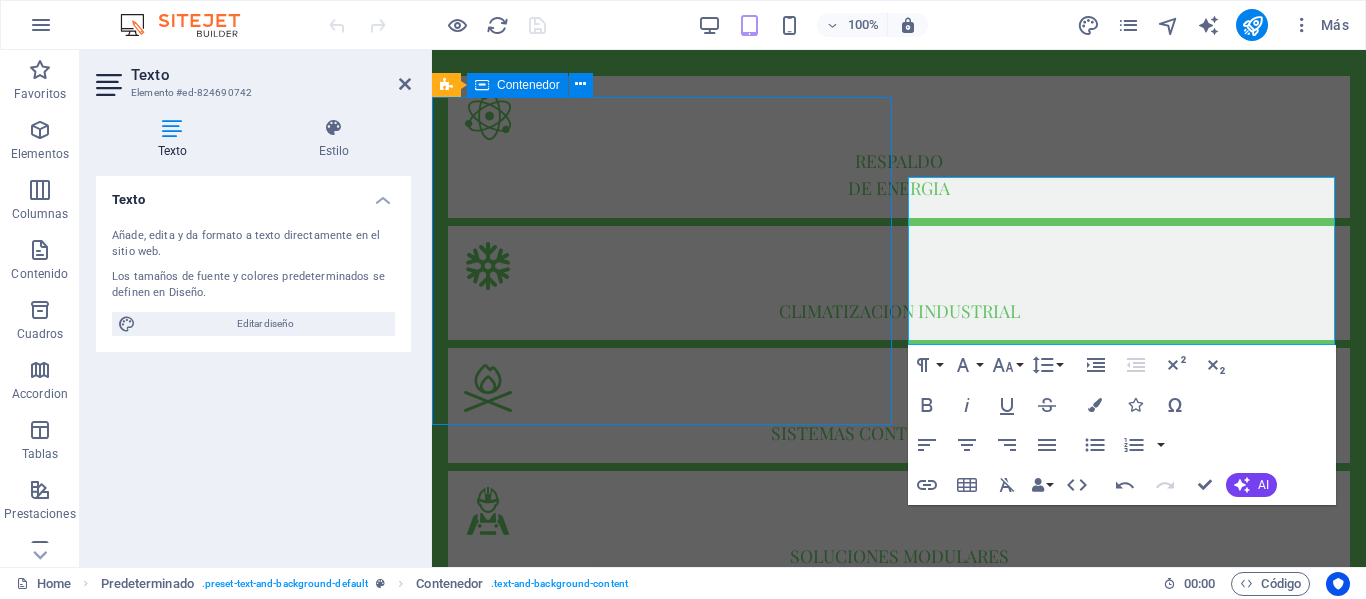 click on "Confiabilidad energetica para entornos criticos" at bounding box center [899, 898] 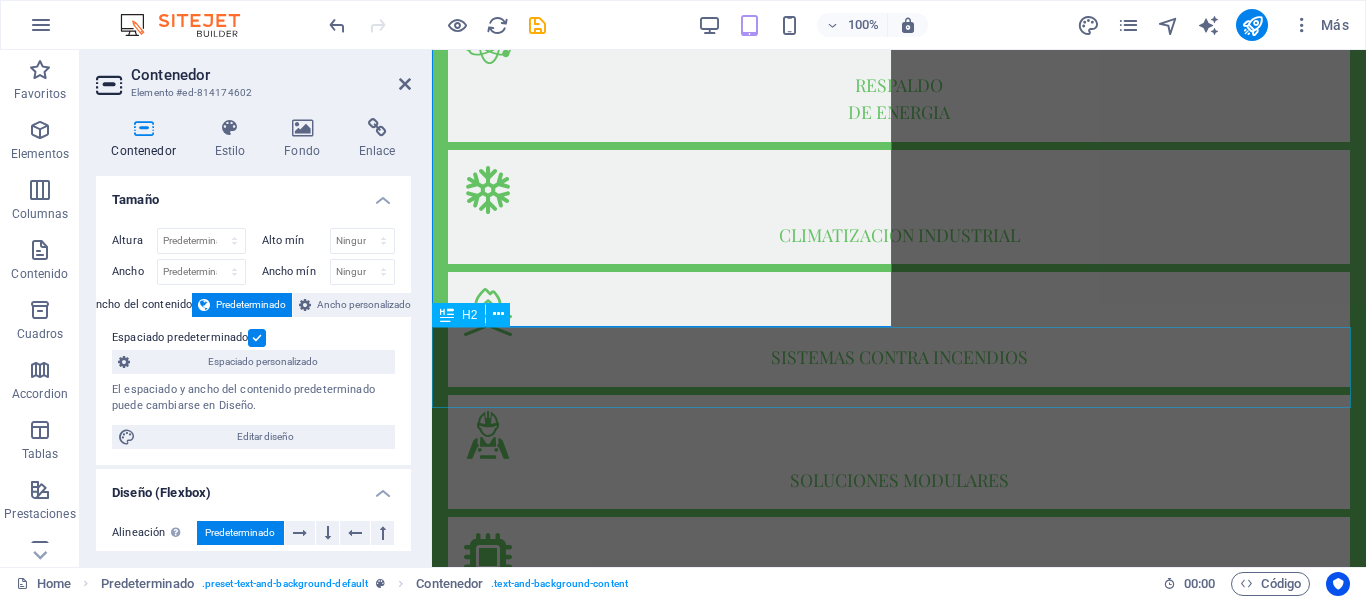 scroll, scrollTop: 1153, scrollLeft: 0, axis: vertical 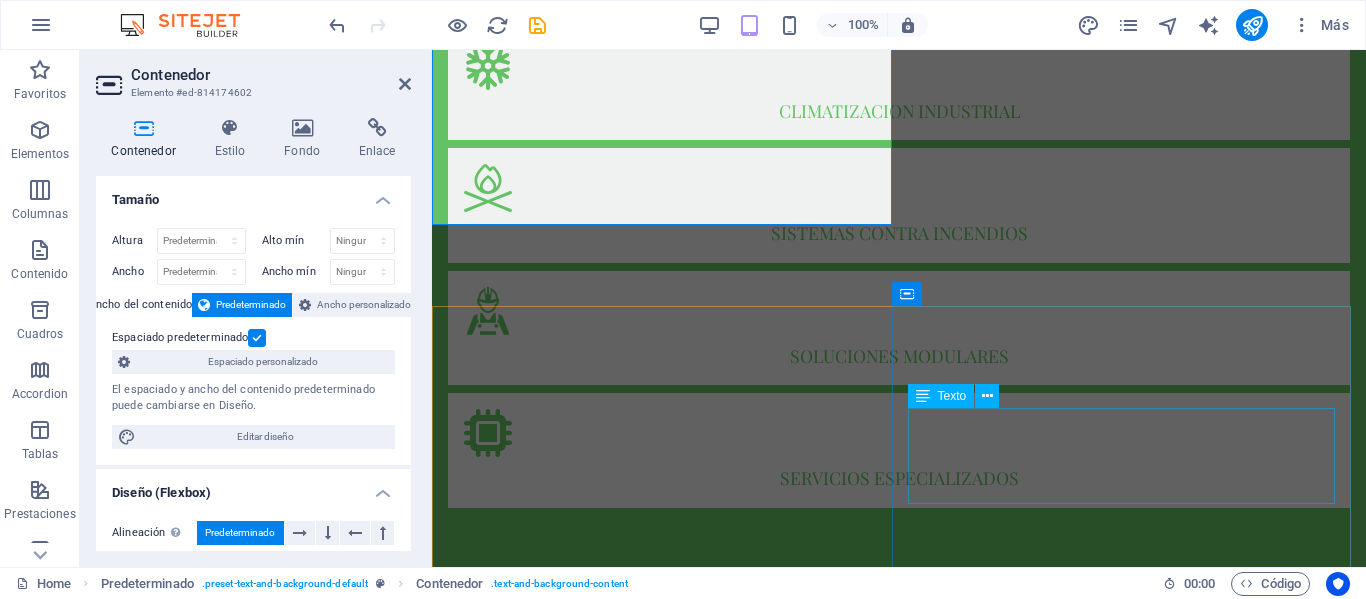 click on "SESID ofrece soluciones confiables de respaldo energético para entornos exigentes. nuestra tecnología permite disponibilidad continua y monitoreo en tiempo real de activos críticos" at bounding box center [899, 2279] 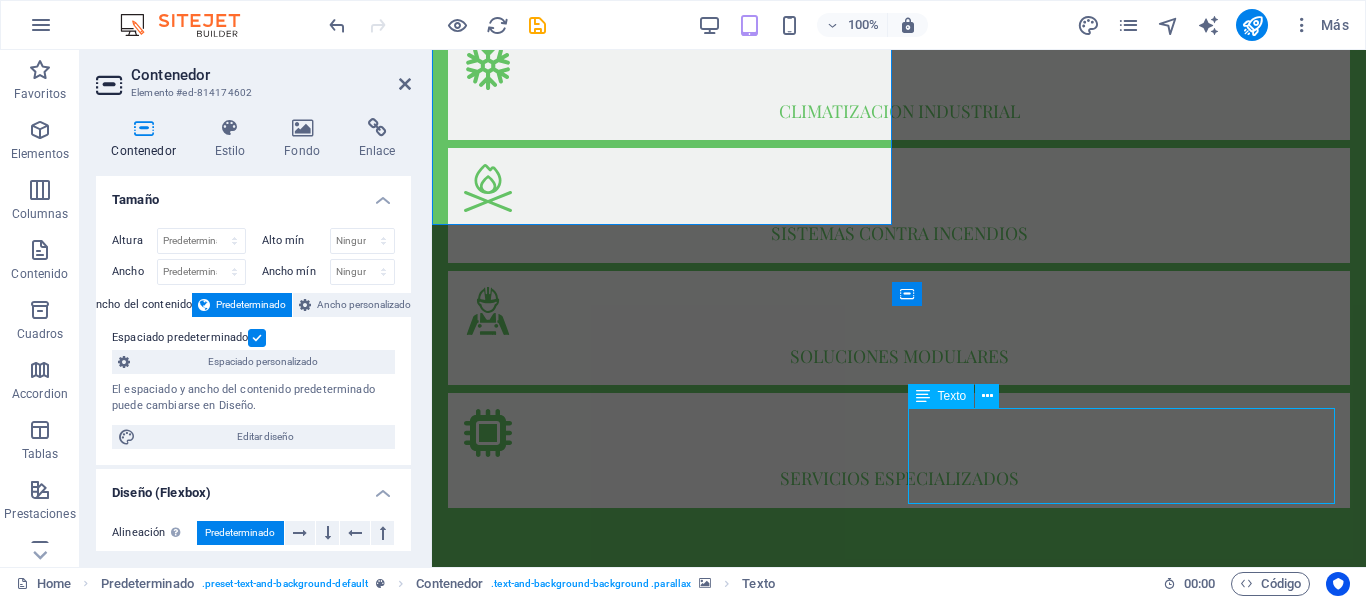 click on "SESID ofrece soluciones confiables de respaldo energético para entornos exigentes. nuestra tecnología permite disponibilidad continua y monitoreo en tiempo real de activos críticos" at bounding box center [899, 2279] 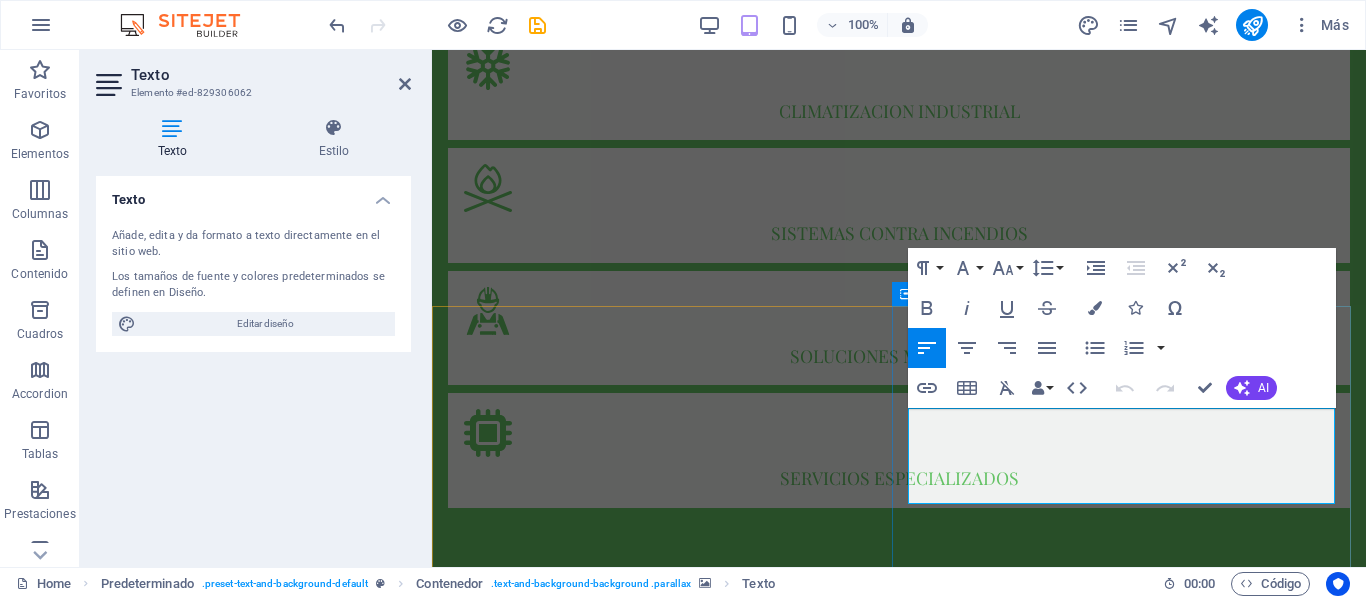 drag, startPoint x: 911, startPoint y: 415, endPoint x: 1309, endPoint y: 498, distance: 406.5624 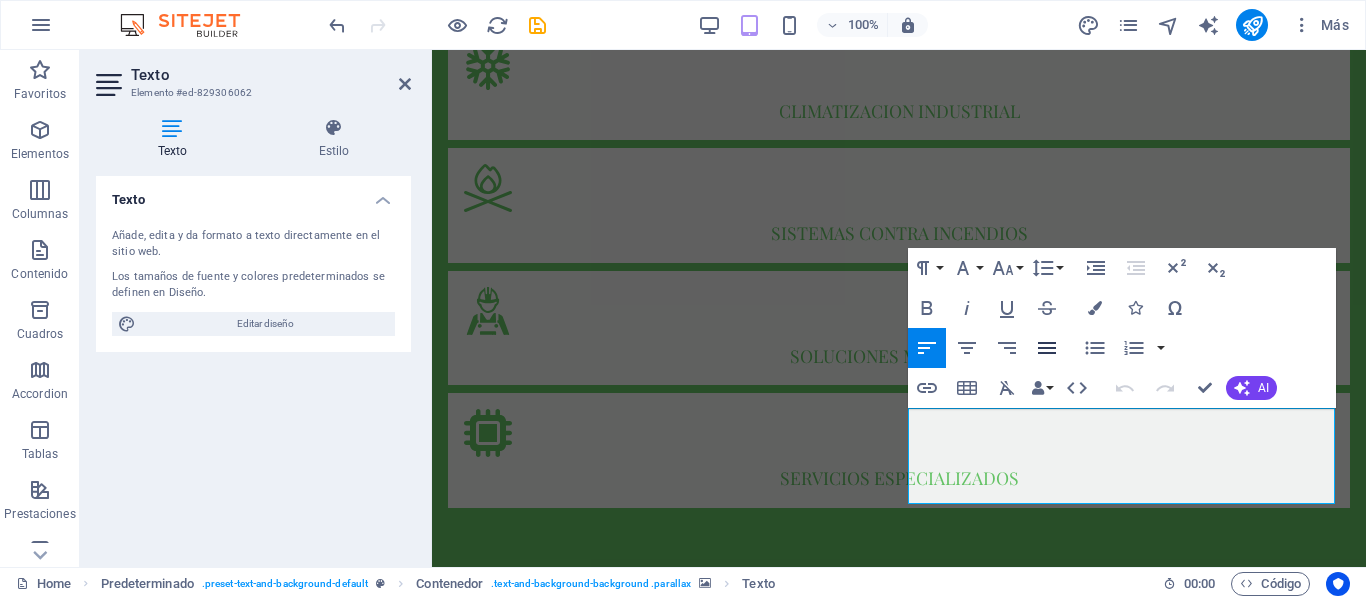 click 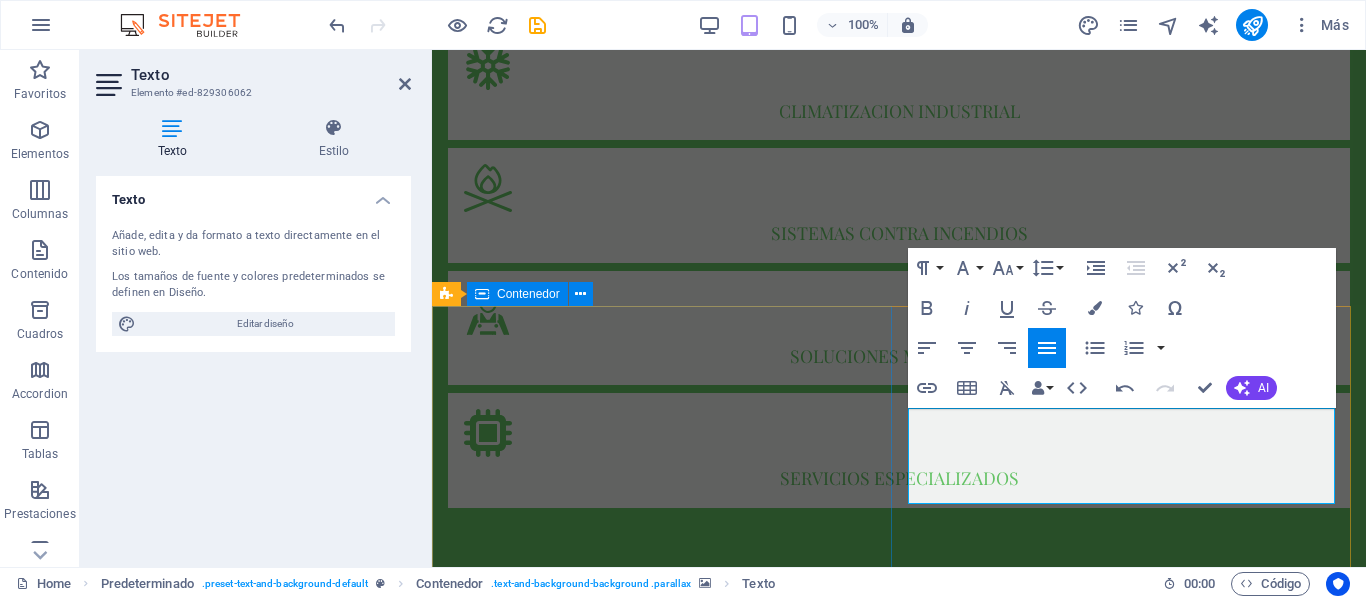click on "NOSOTROS" at bounding box center (899, 1655) 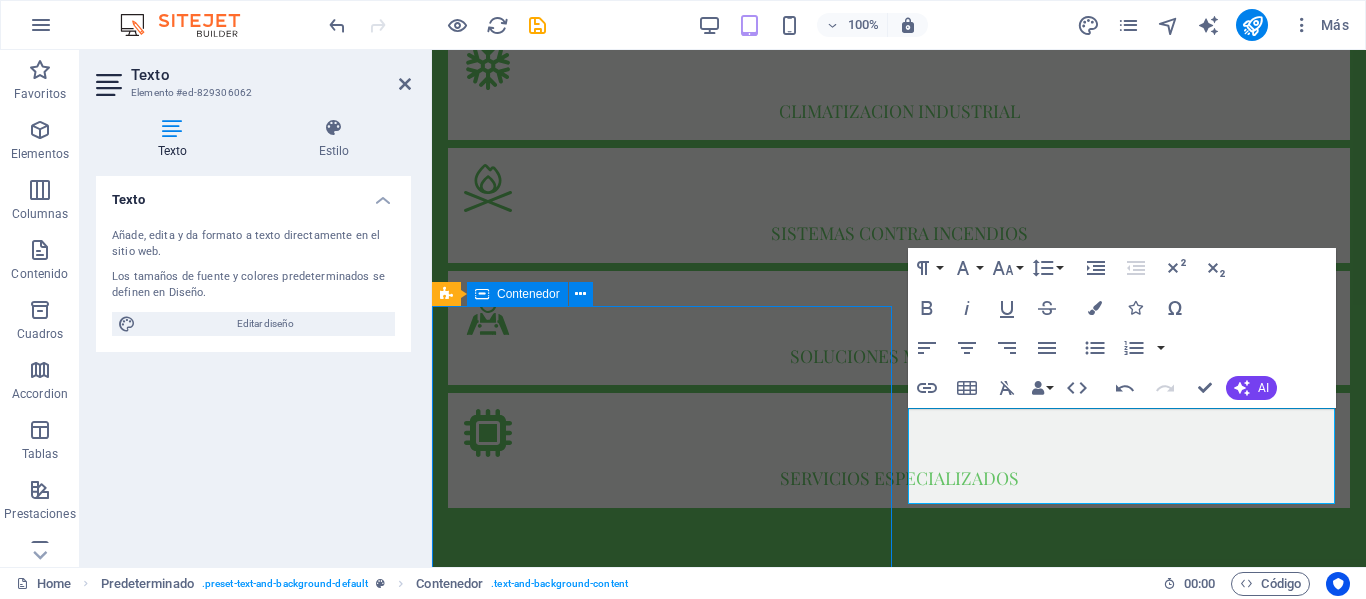 click on "NOSOTROS" at bounding box center (899, 1655) 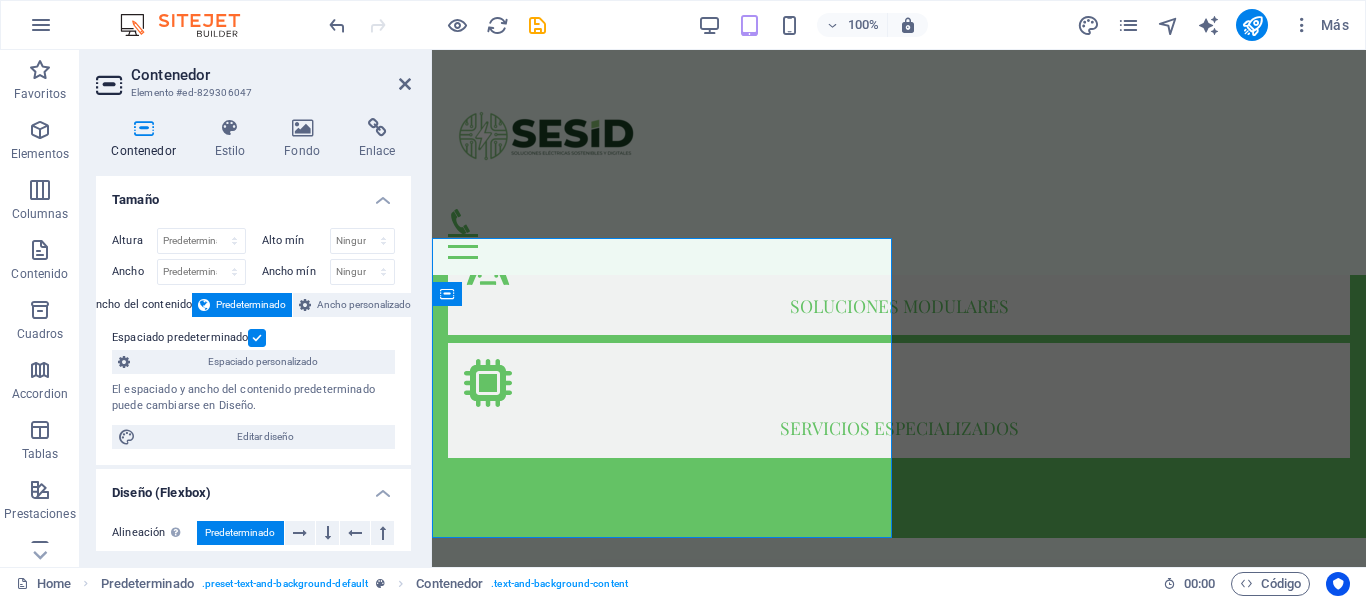 scroll, scrollTop: 1053, scrollLeft: 0, axis: vertical 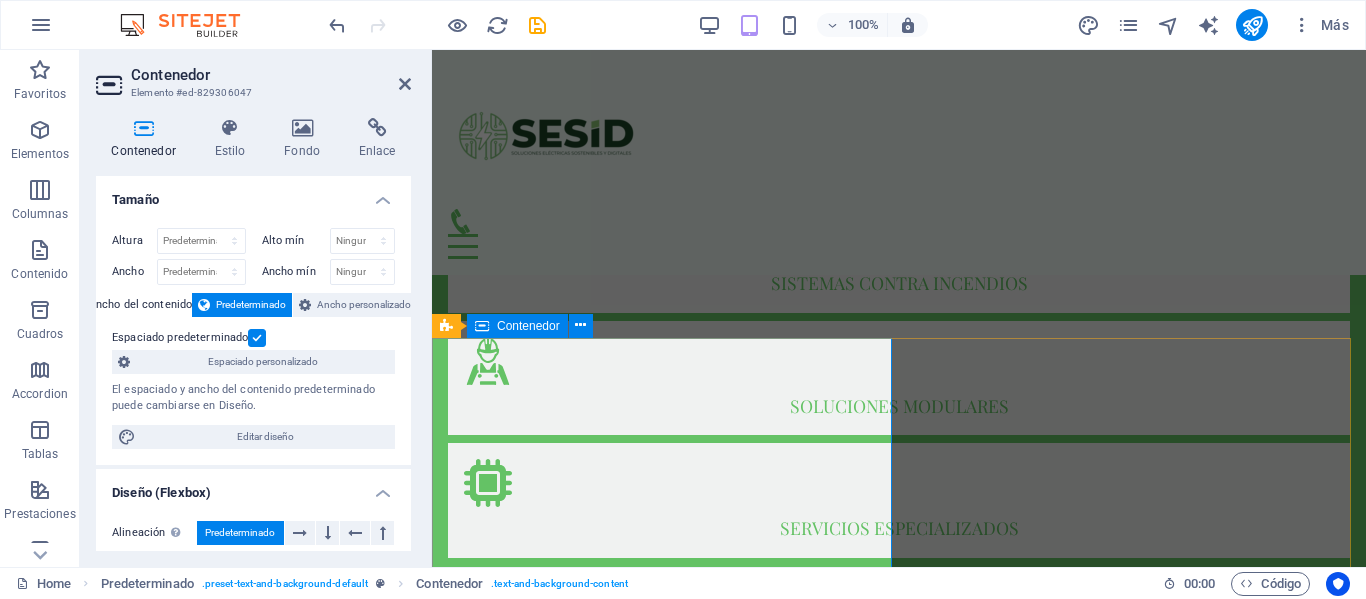 click on "NOSOTROS" at bounding box center [899, 1705] 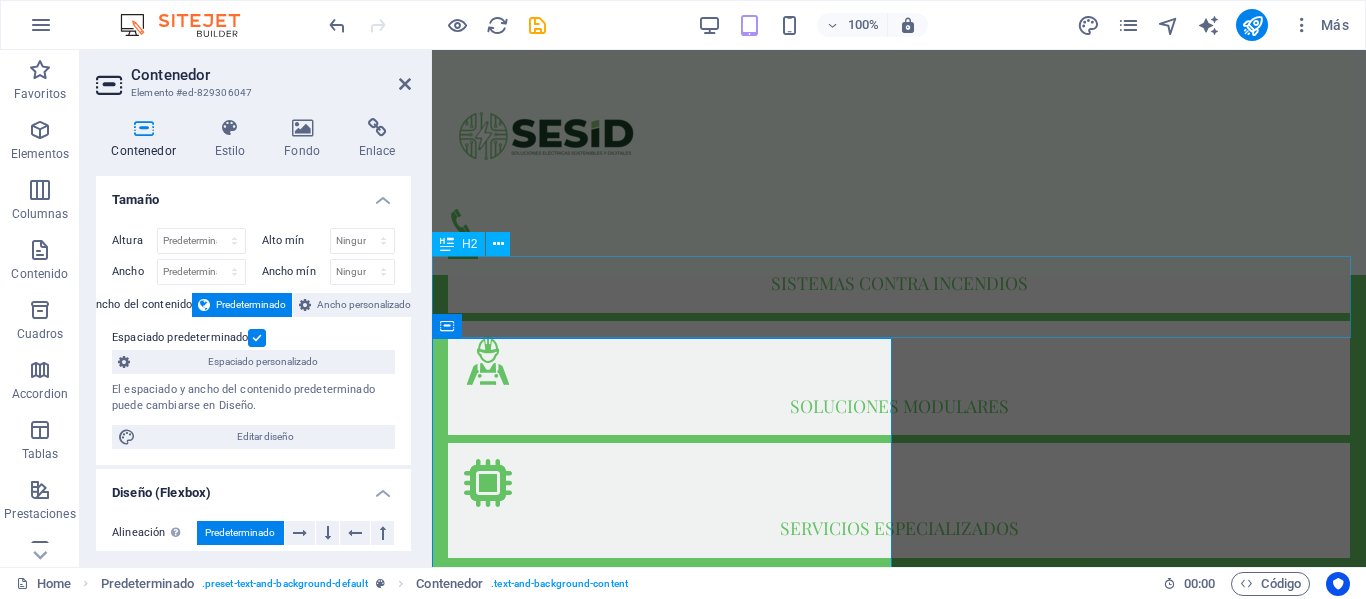 click on "NUESTROs  SERVICIOS" at bounding box center [899, 1554] 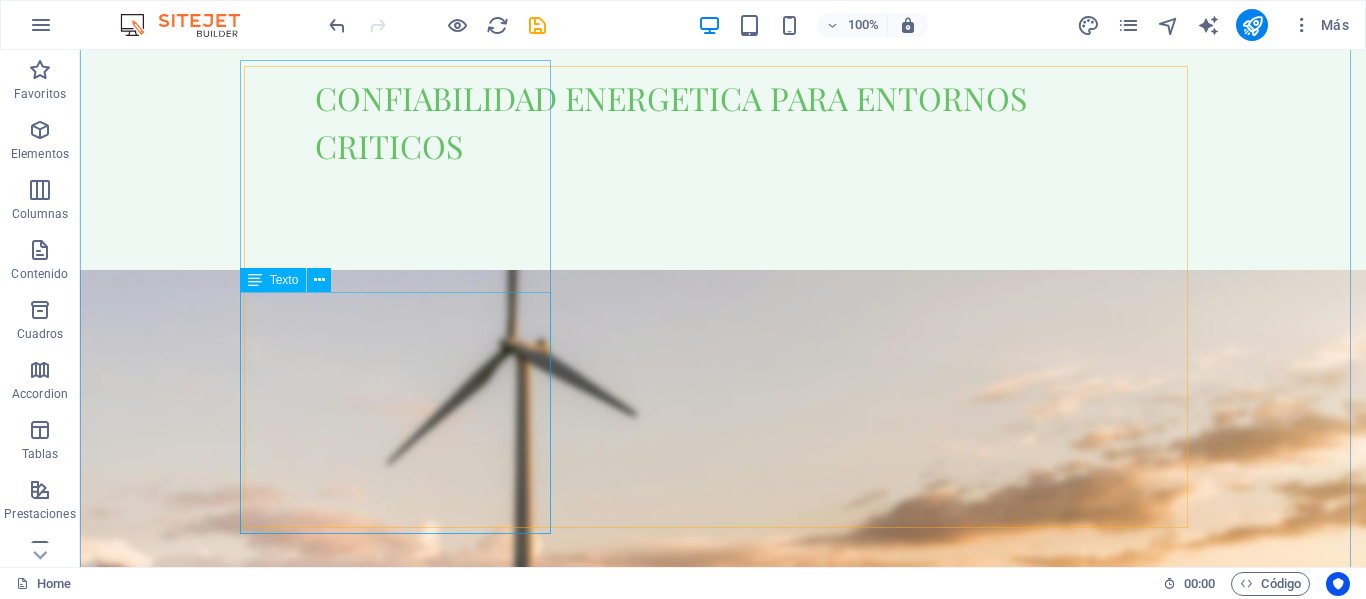 scroll, scrollTop: 1800, scrollLeft: 0, axis: vertical 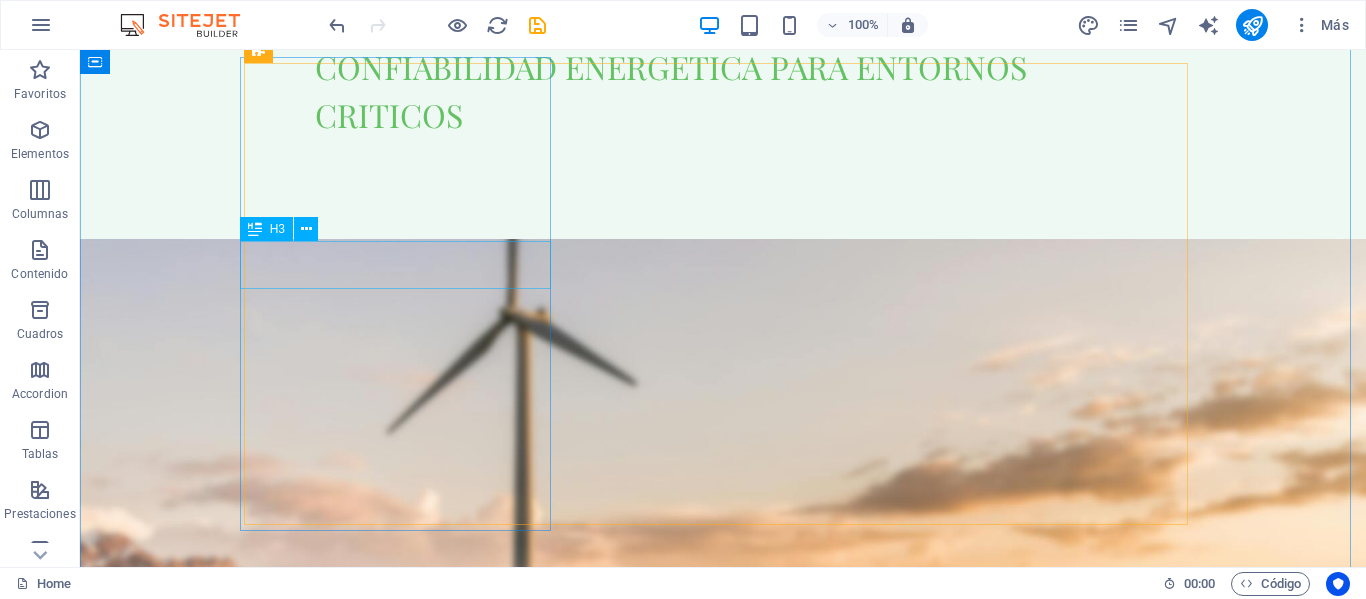 click on "Mision" at bounding box center (723, 2507) 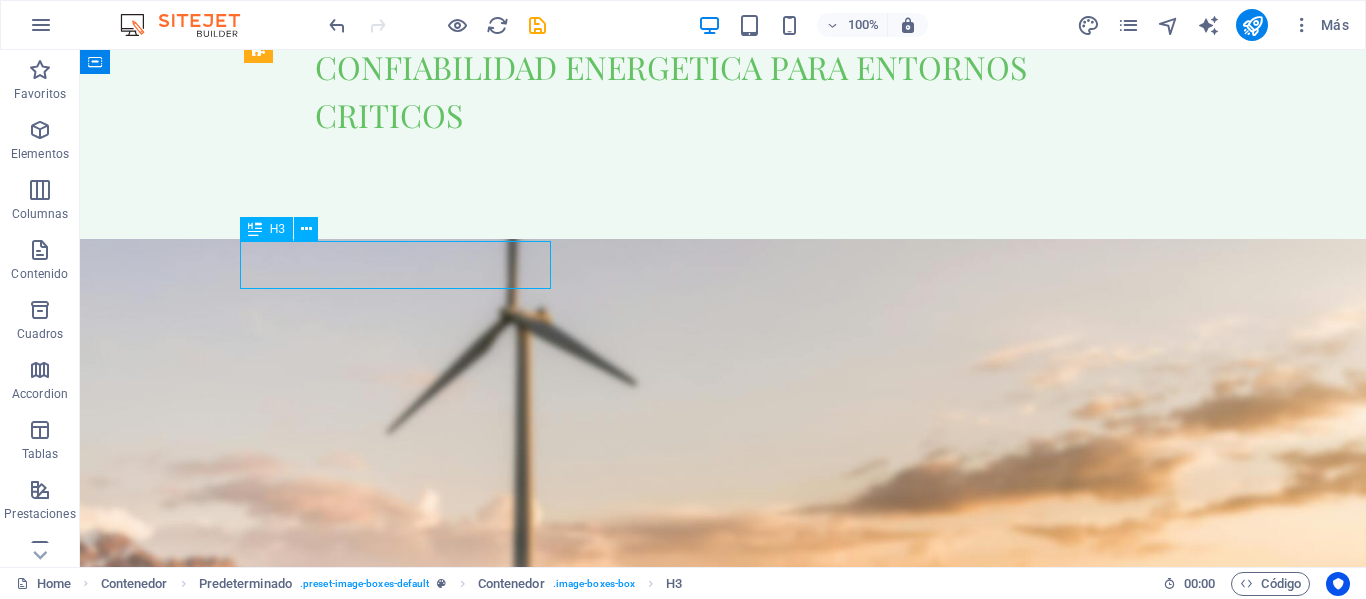 click on "Mision" at bounding box center [723, 2507] 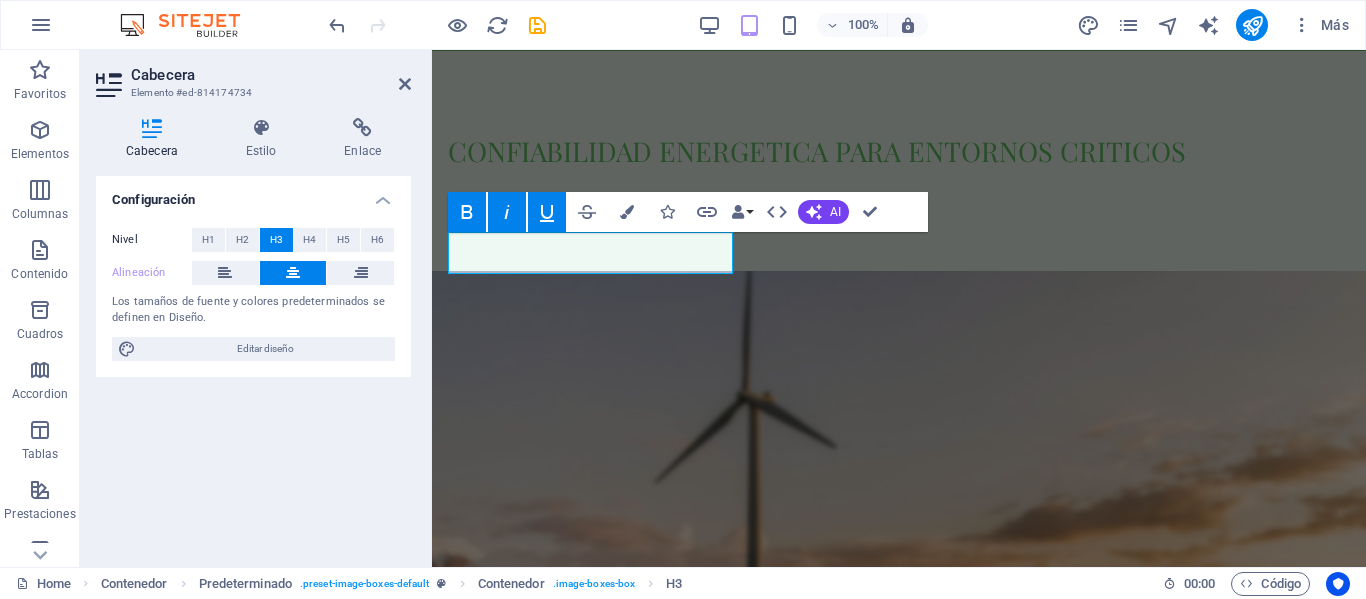 click at bounding box center [293, 273] 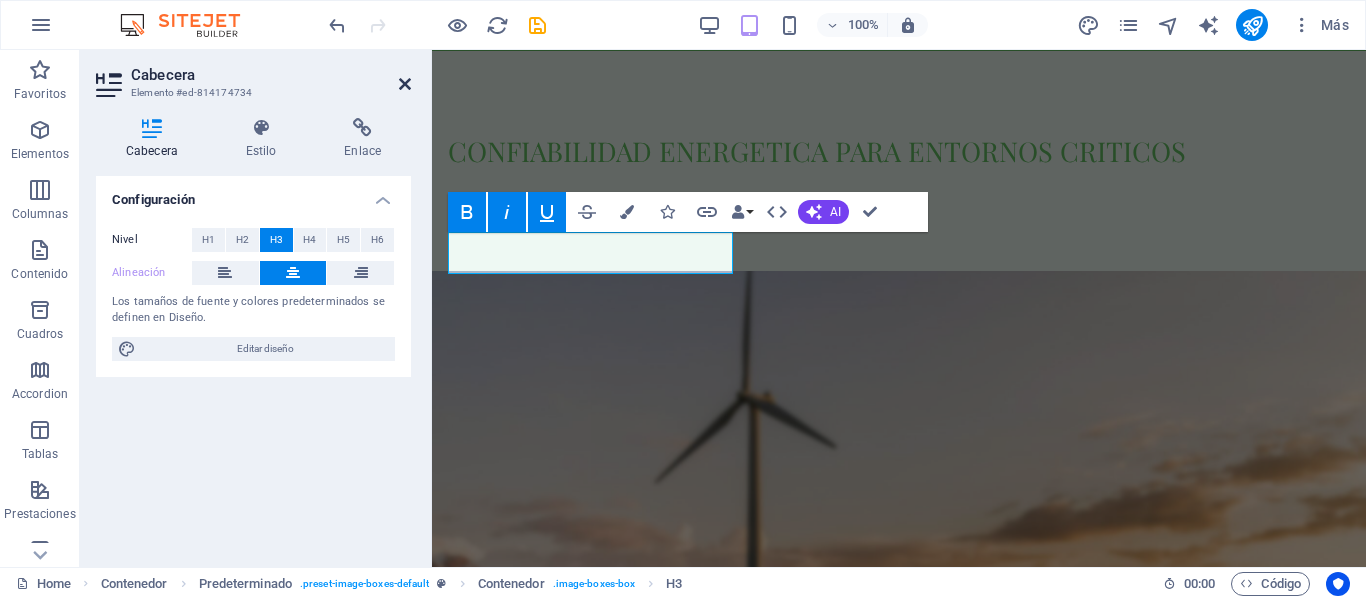 click at bounding box center (405, 84) 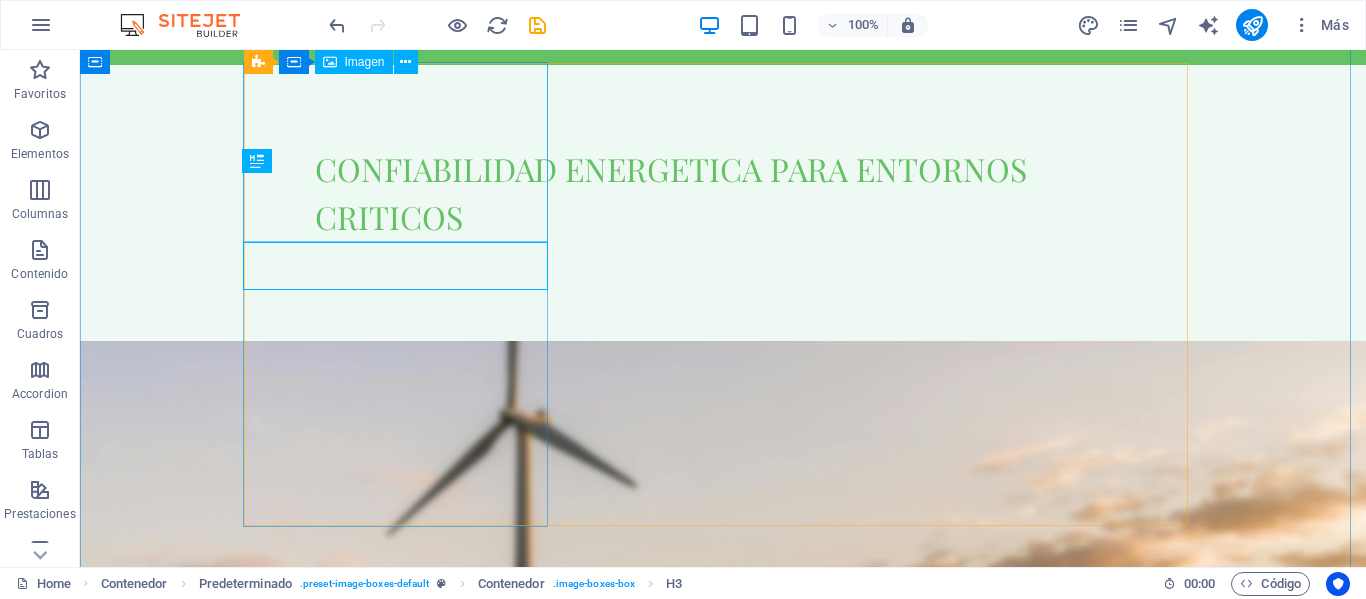 scroll, scrollTop: 1803, scrollLeft: 0, axis: vertical 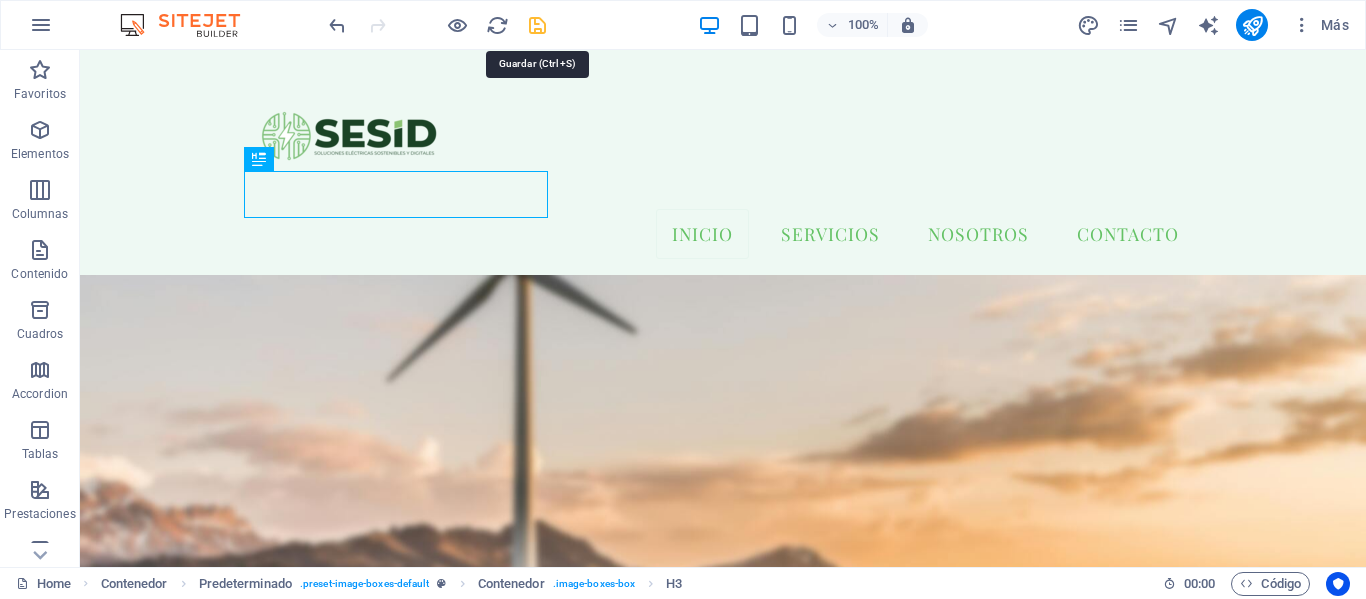 click at bounding box center [537, 25] 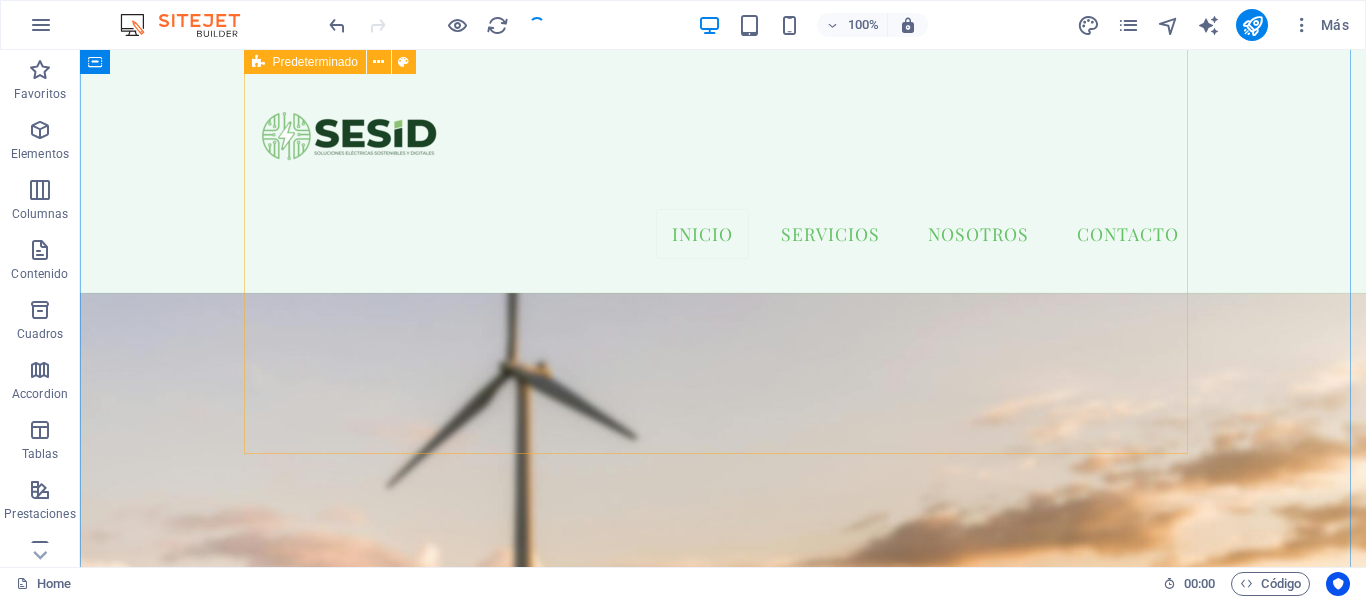 click on "Mision diseñar, implementar y mantener soluciones de infraestructura critica que garanticen la continuidad, seguridad y eficiencia de las operaciones de nuestros clientes, brindándoles tranquilidad a través de tecnologías confiables, soporte especializado y un compromiso constante con la excelencia operativa. vision ser la empresa referente en infraestructura critica a nivel nacional e internacional, reconocida por nuestra capacidad de proteger y respaldar entornos operativos complejos, aportando innovación, confianza y valor sostenible a nuestros socios estratégicos valores inclusión propósito trabajo en equipo maestría servicio calidad innovación especialización" at bounding box center [723, 3056] 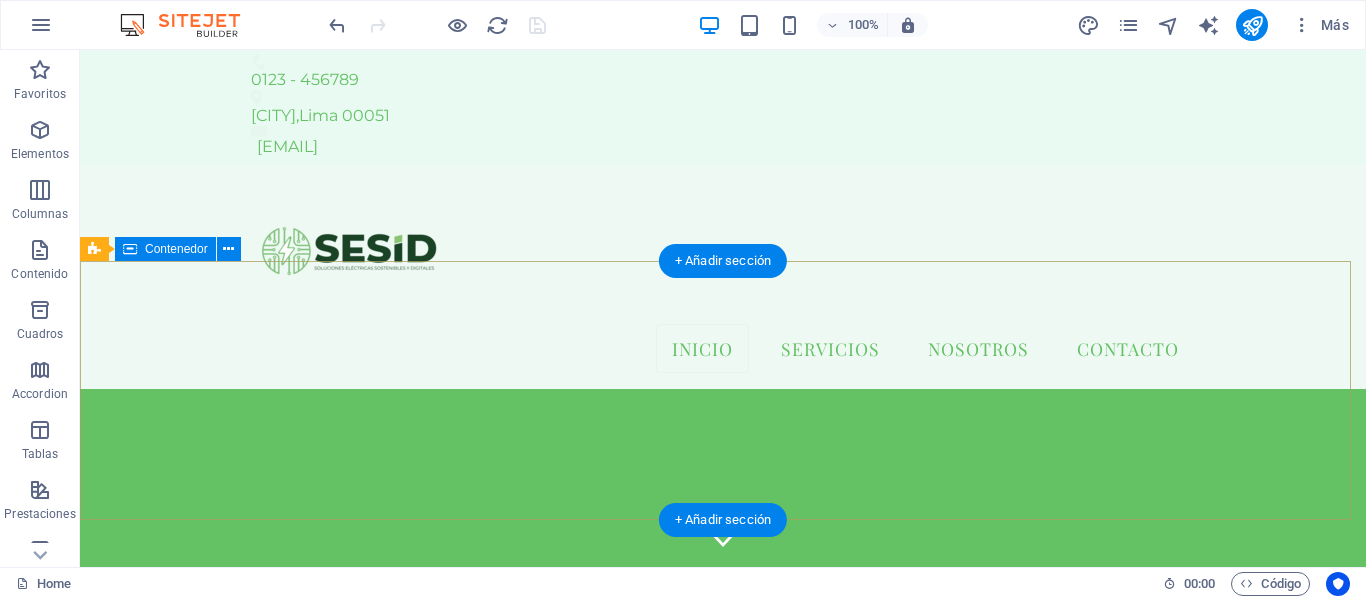 scroll, scrollTop: 0, scrollLeft: 0, axis: both 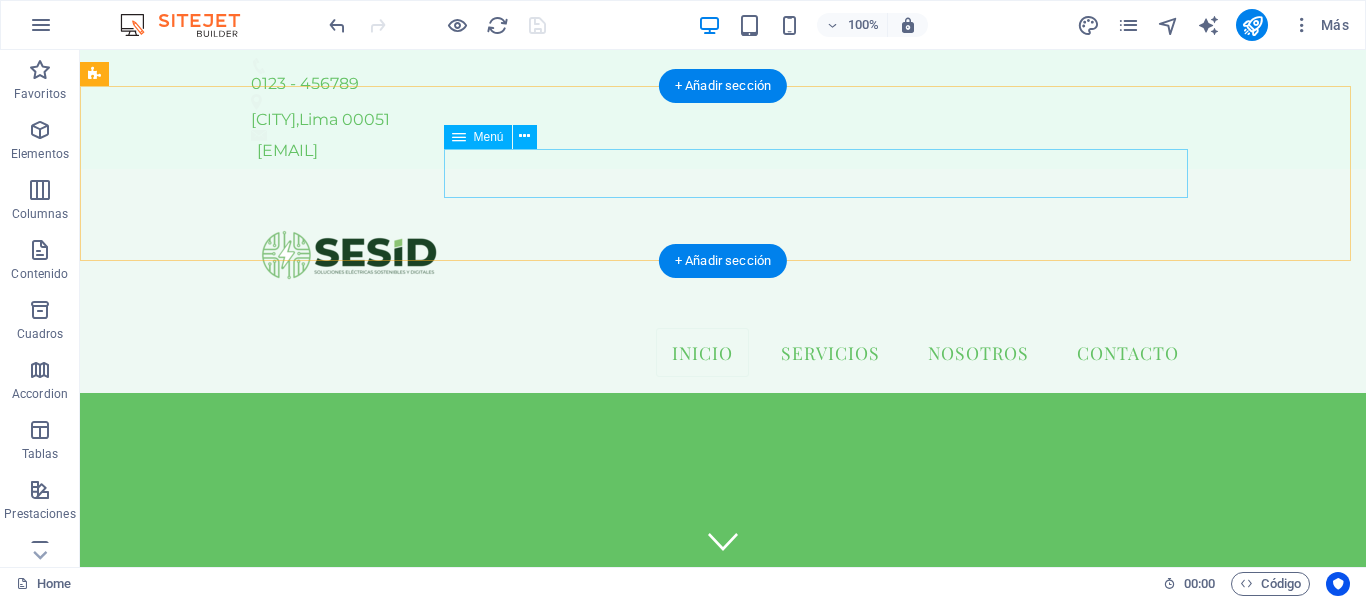 click on "Inicio Servicios Nosotros Contacto" at bounding box center (723, 353) 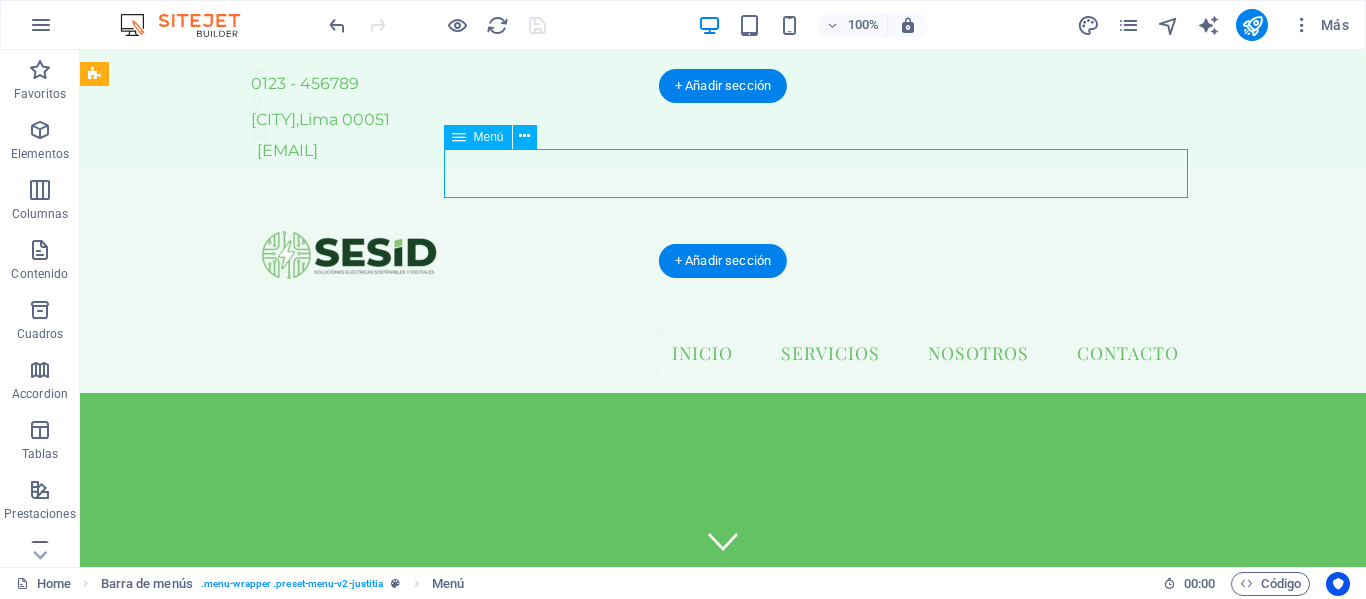click on "Inicio Servicios Nosotros Contacto" at bounding box center [723, 353] 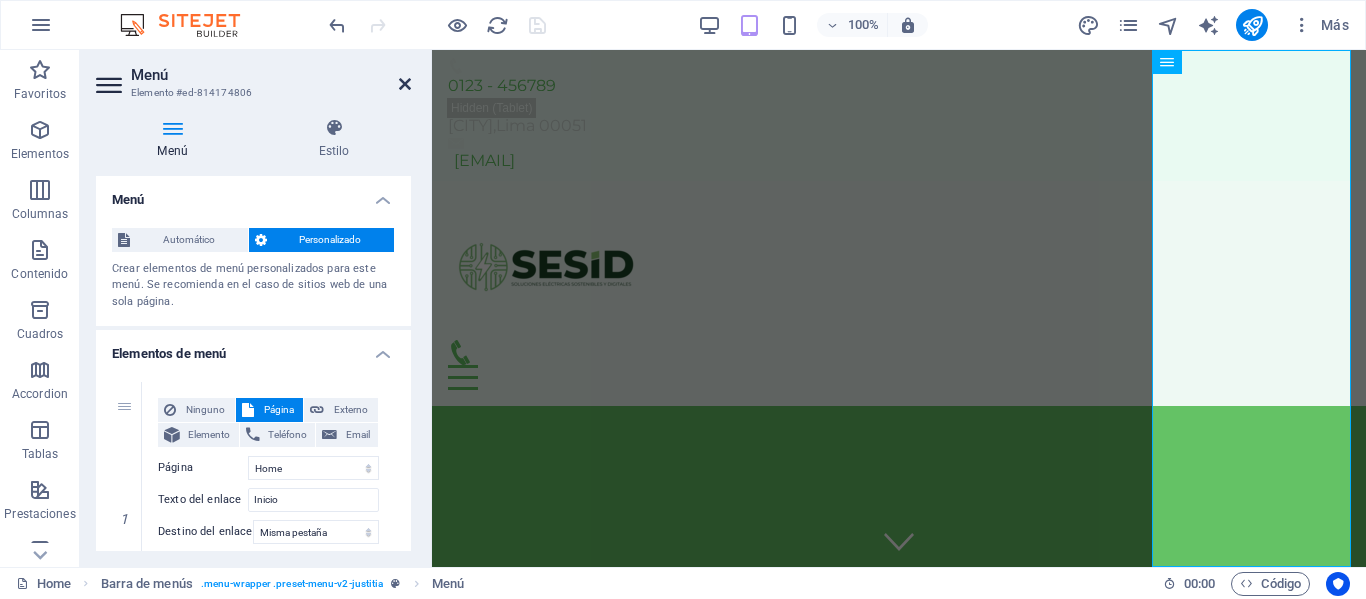 click at bounding box center (405, 84) 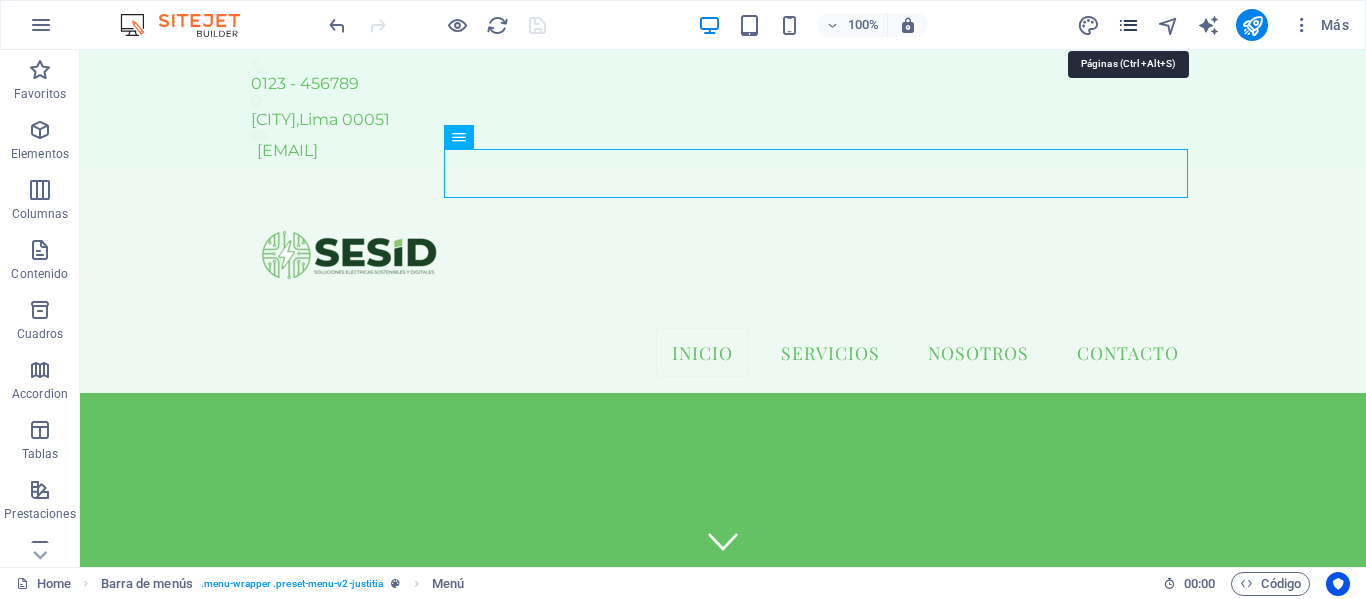 click at bounding box center (1128, 25) 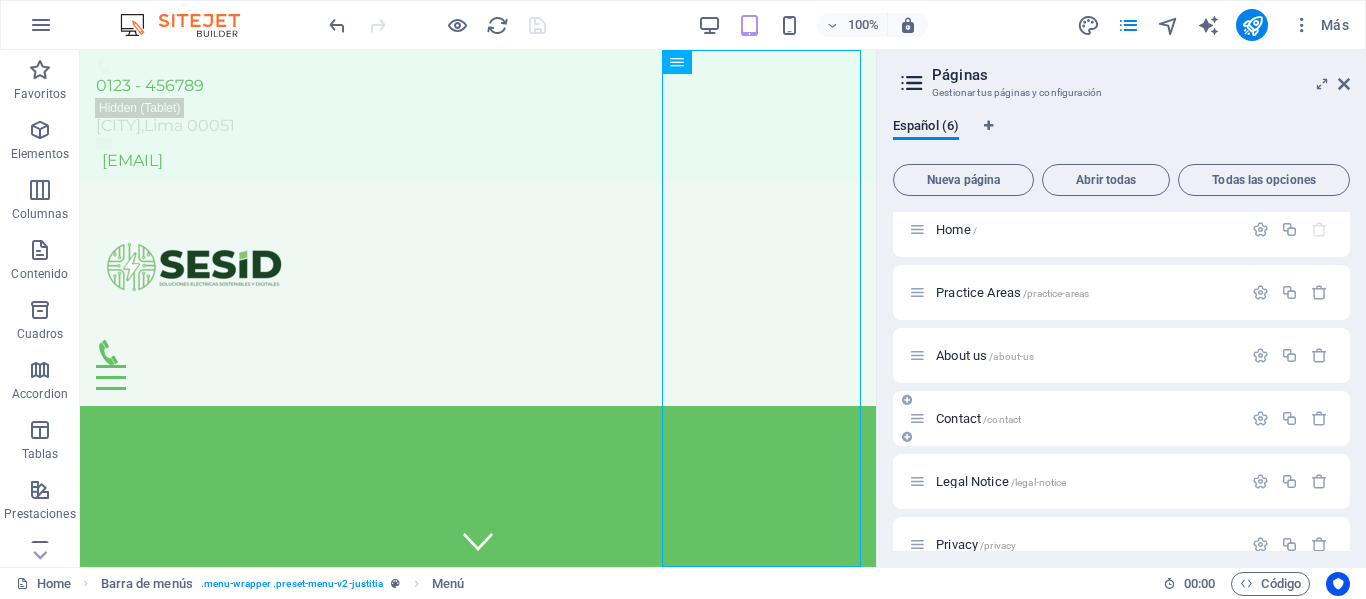 scroll, scrollTop: 0, scrollLeft: 0, axis: both 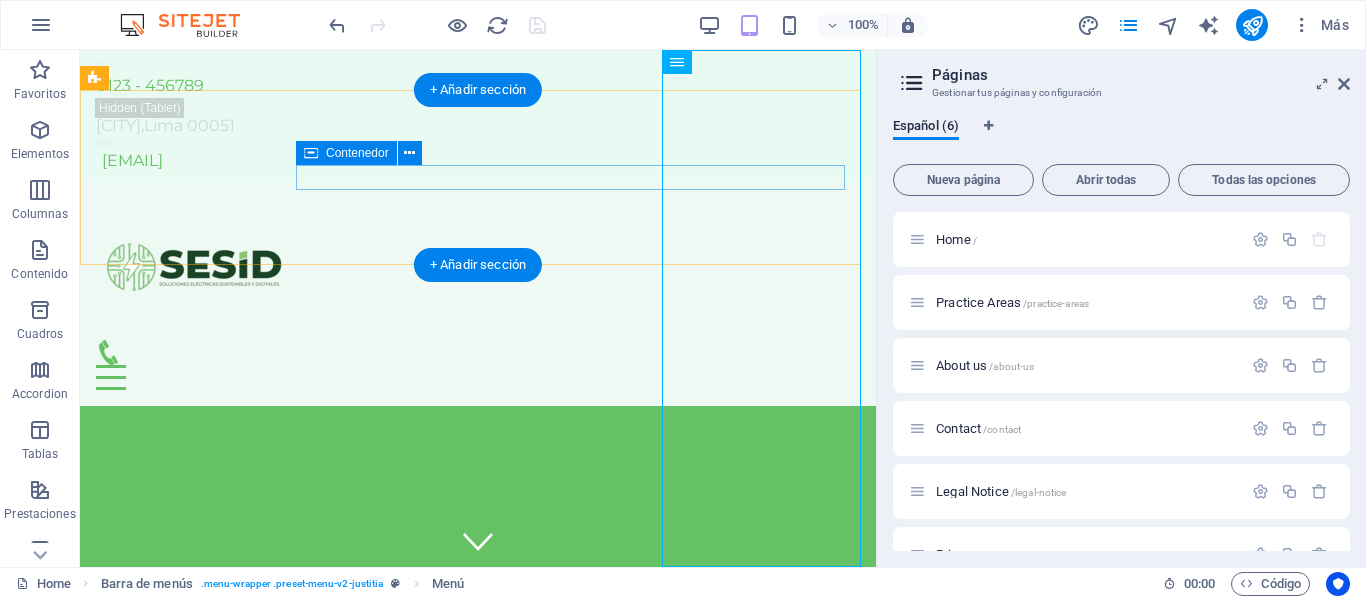 click at bounding box center (478, 365) 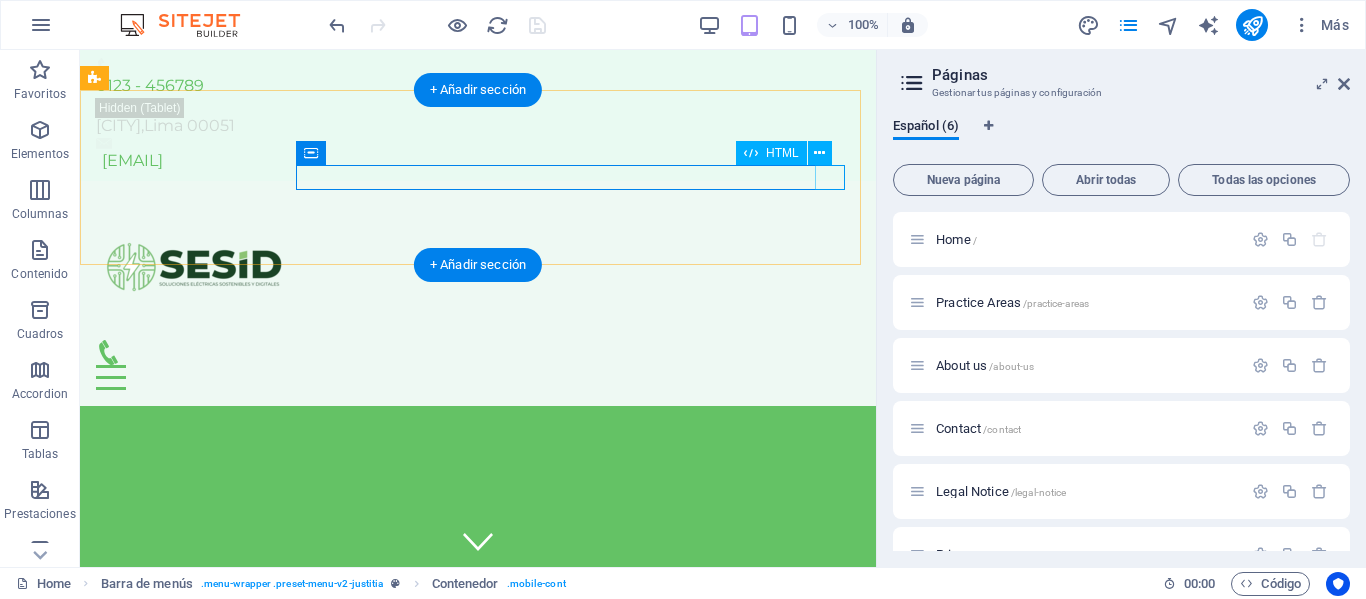 click at bounding box center (478, 377) 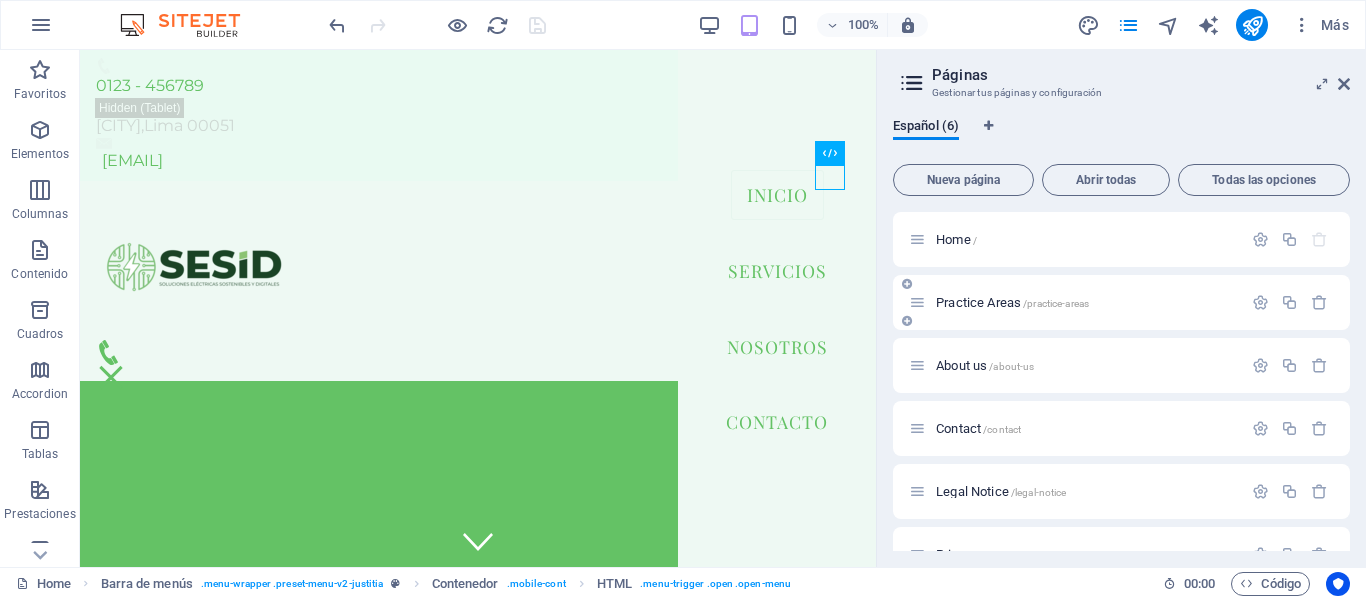 click on "Practice Areas /practice-areas" at bounding box center (1012, 302) 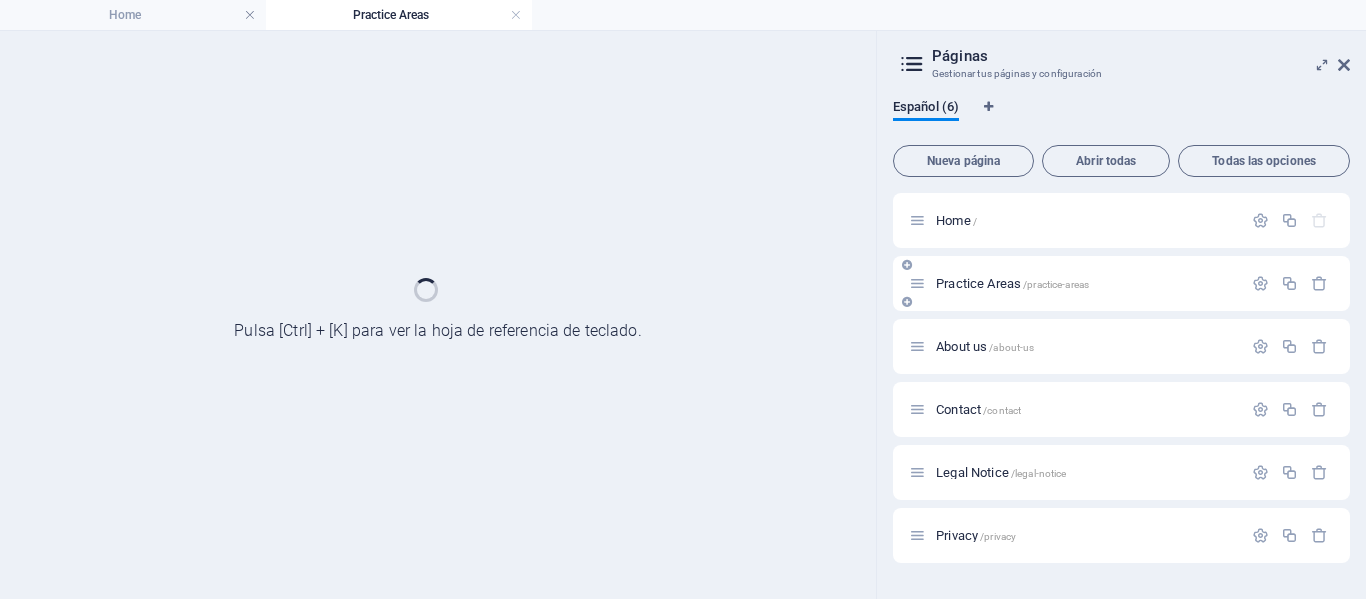 click on "Practice Areas /practice-areas" at bounding box center (1121, 283) 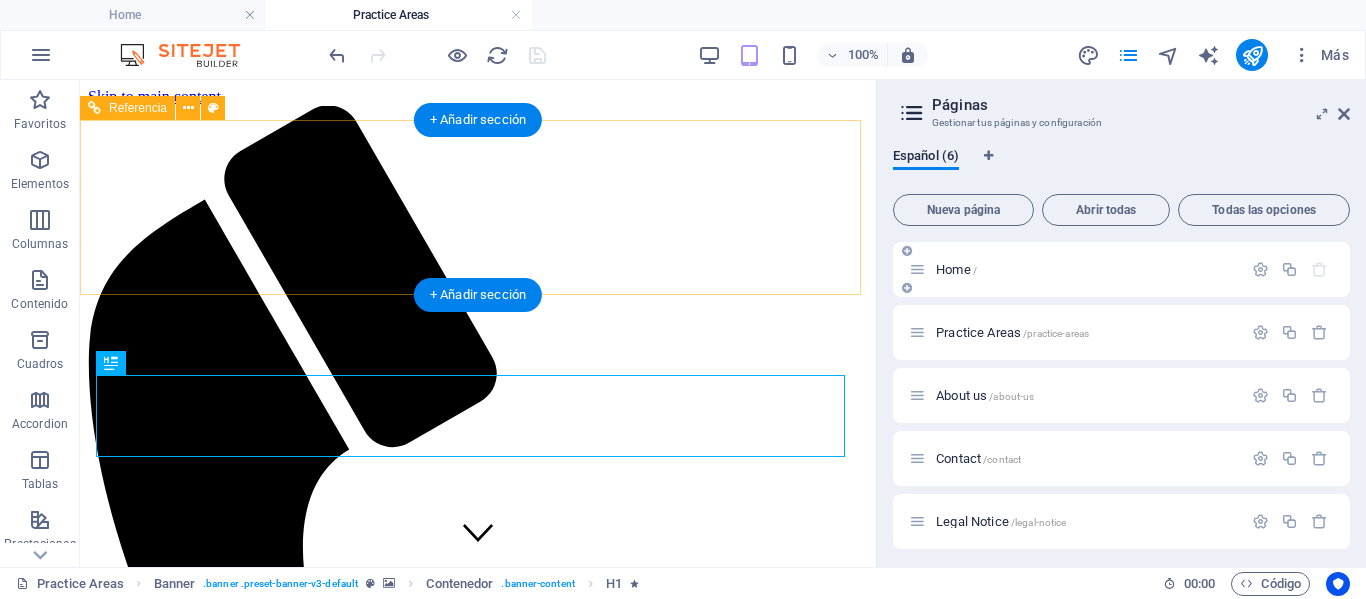 scroll, scrollTop: 0, scrollLeft: 0, axis: both 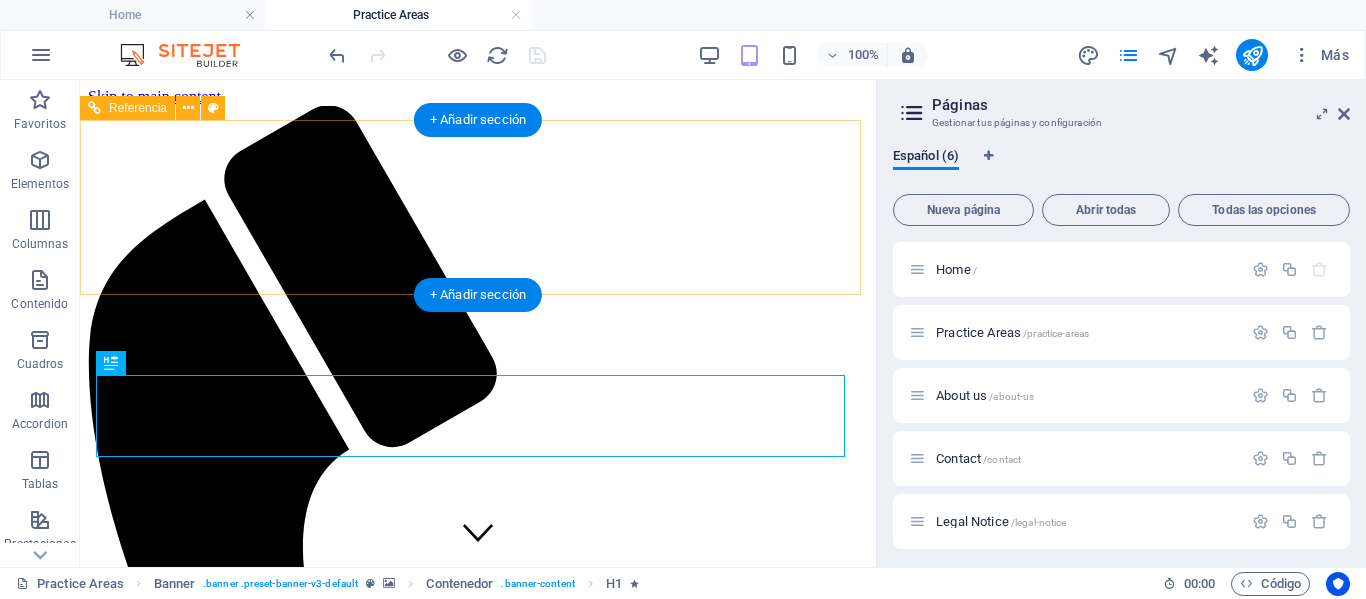 click on "Inicio Servicios Nosotros Contacto" at bounding box center [478, 3614] 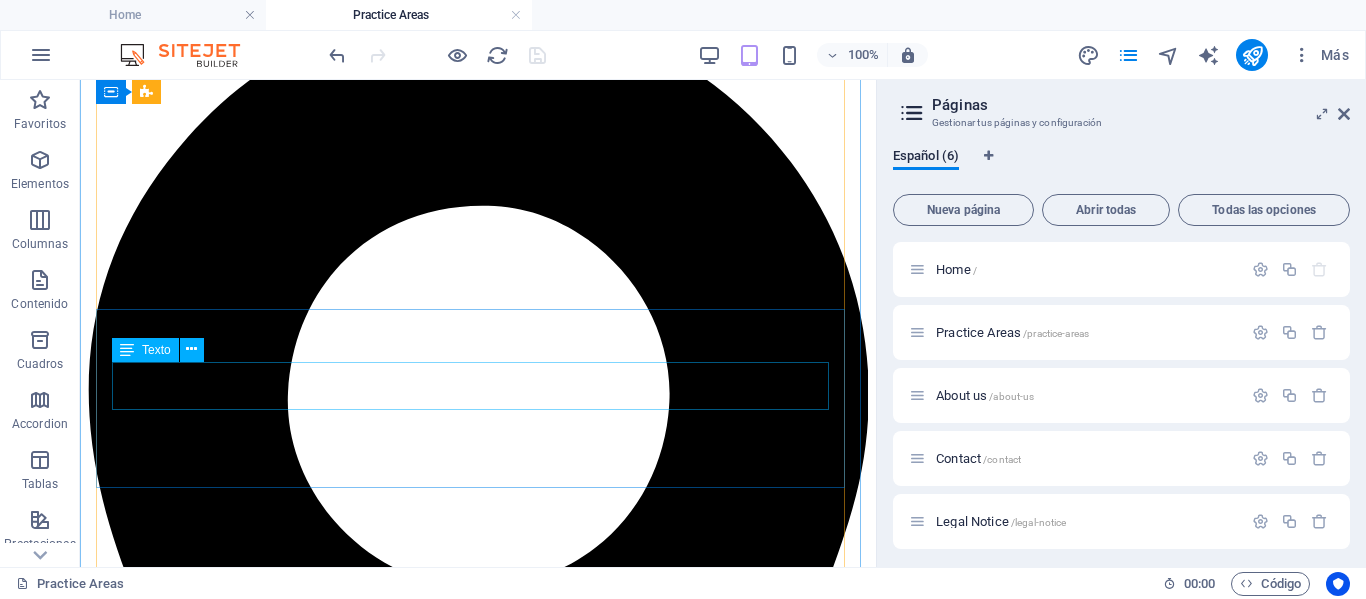 scroll, scrollTop: 1200, scrollLeft: 0, axis: vertical 